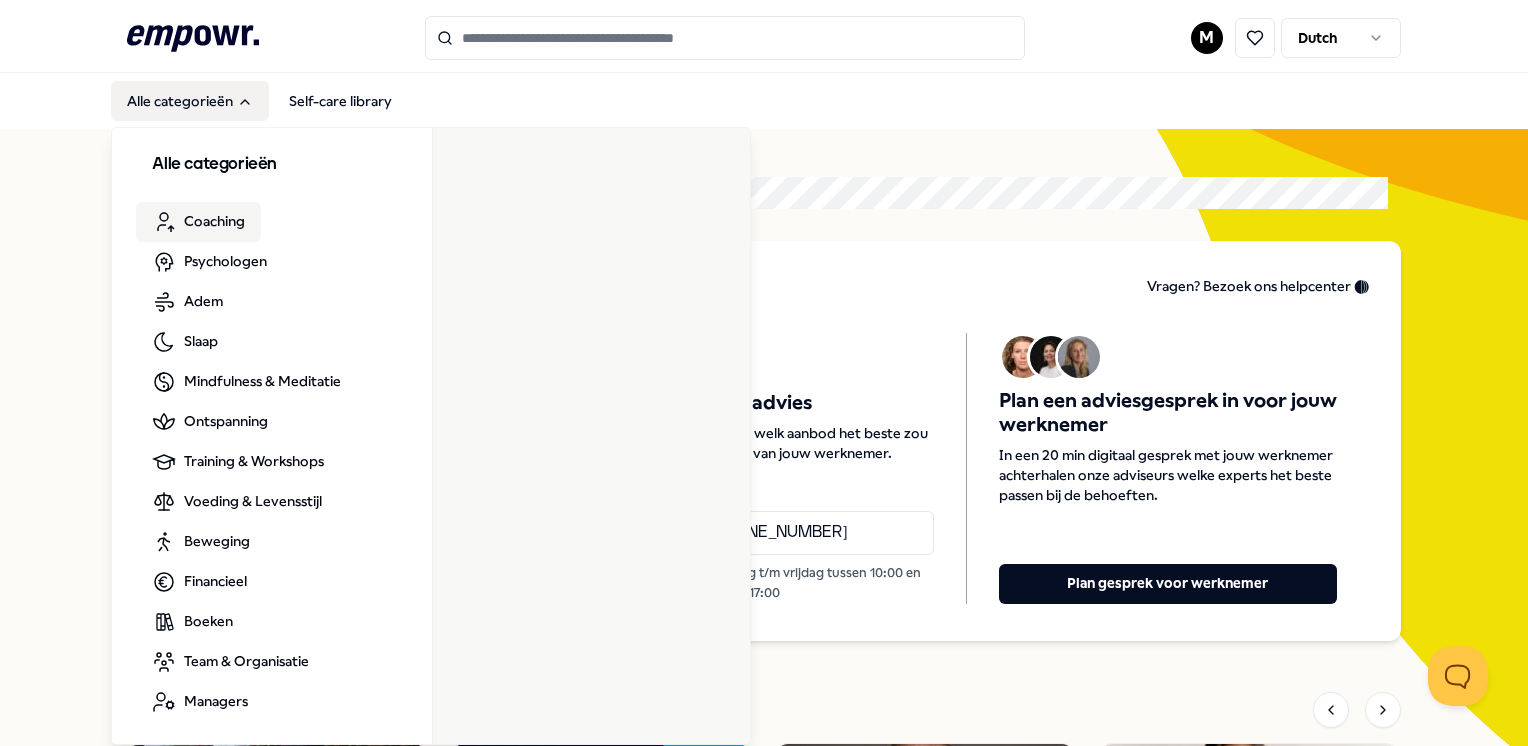 scroll, scrollTop: 0, scrollLeft: 0, axis: both 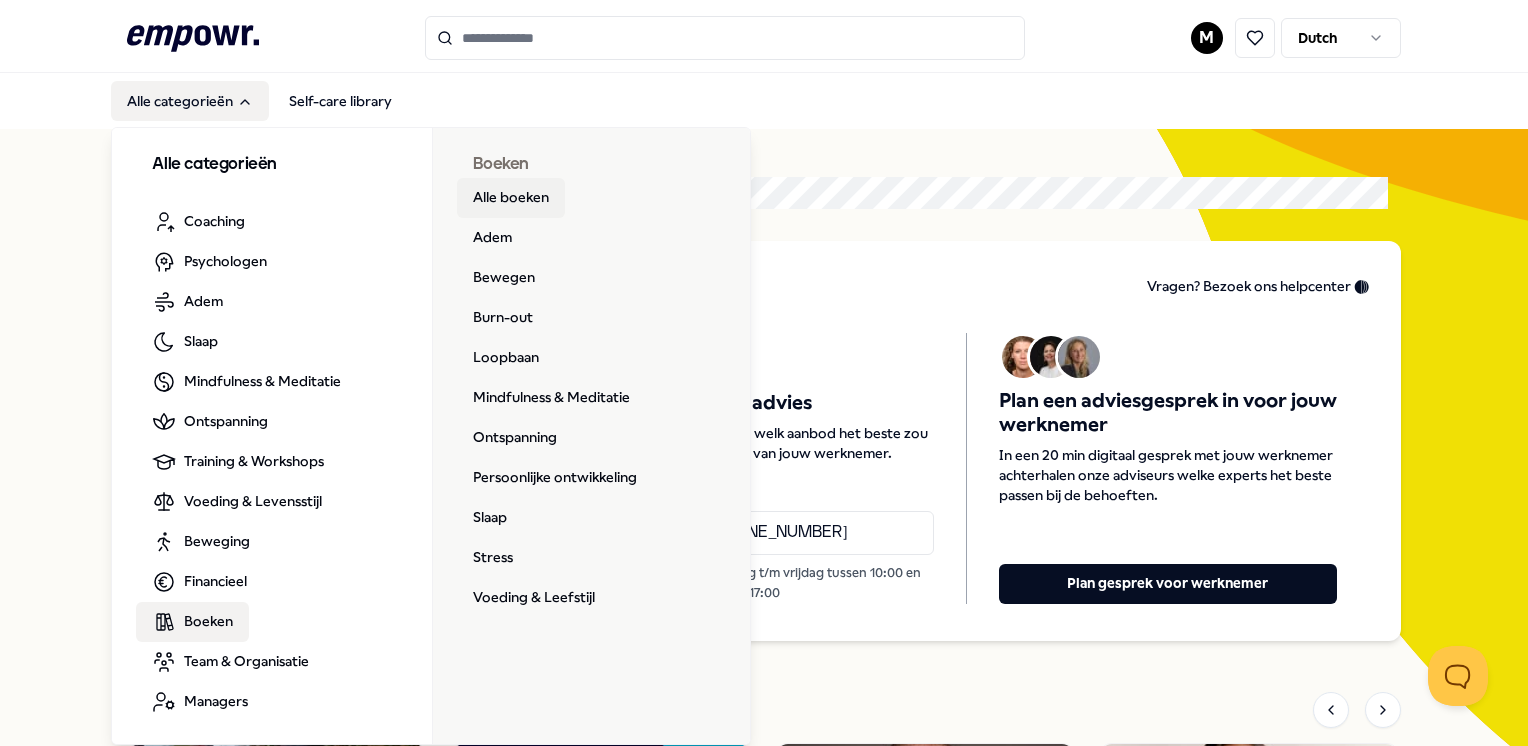 click on "Alle   boeken" at bounding box center (511, 198) 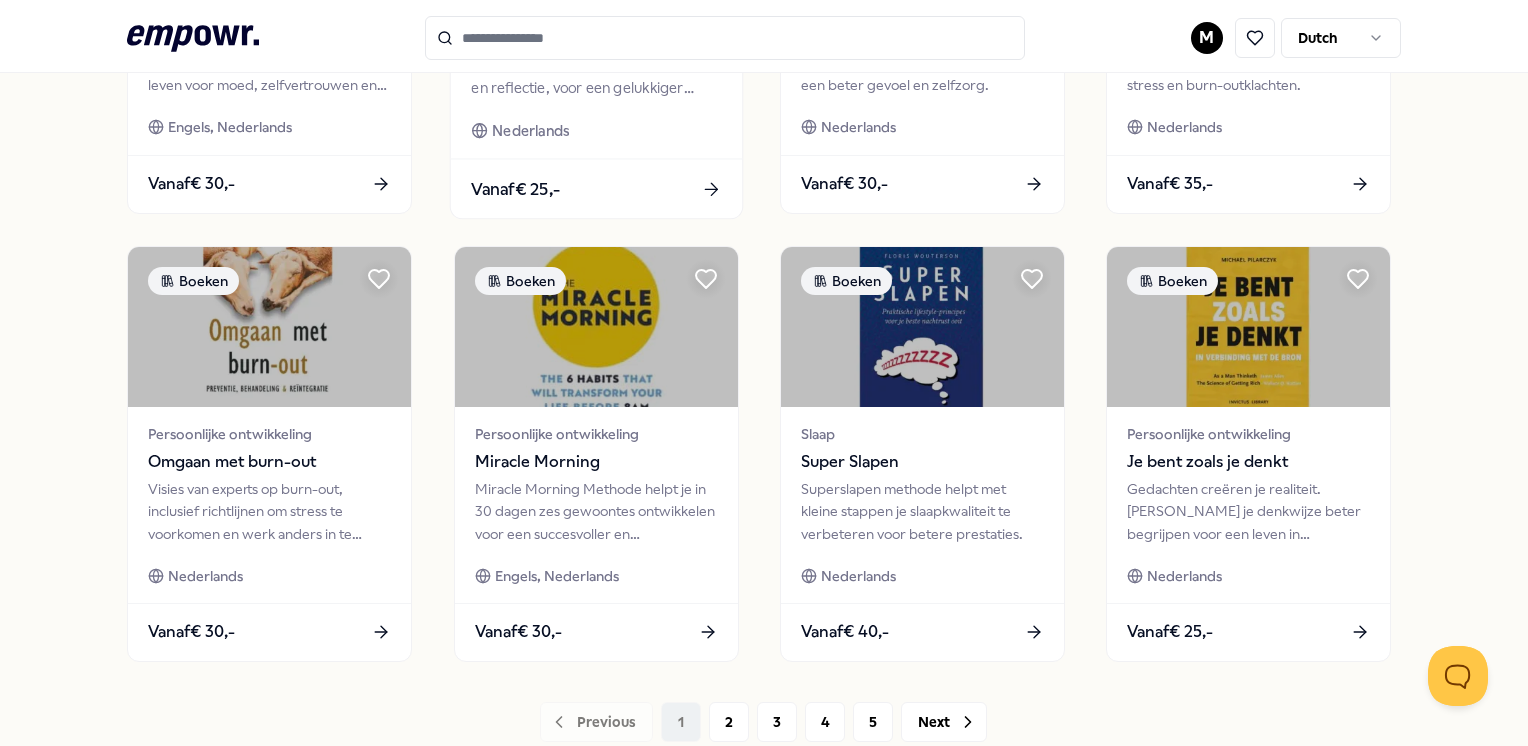 scroll, scrollTop: 1041, scrollLeft: 0, axis: vertical 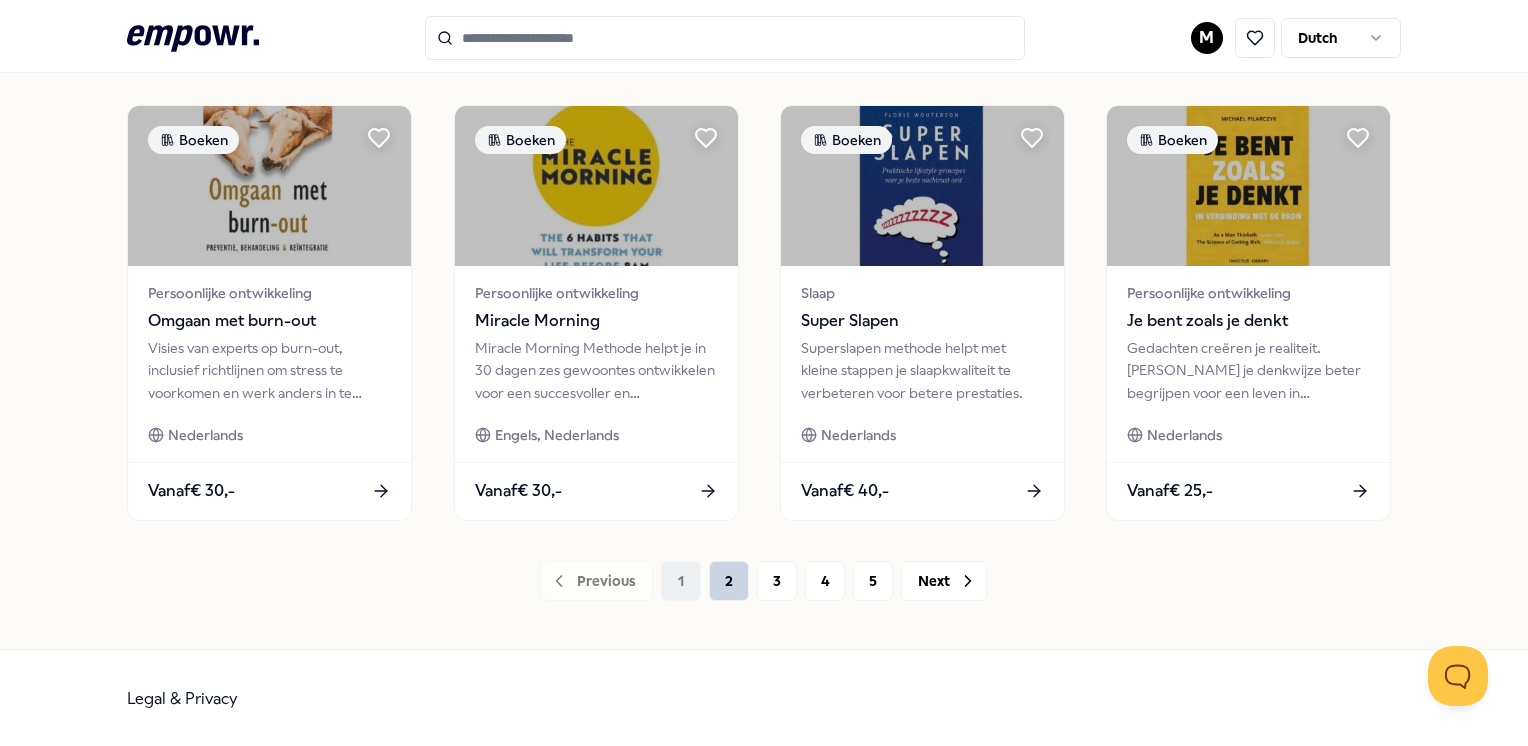 click on "2" at bounding box center [729, 581] 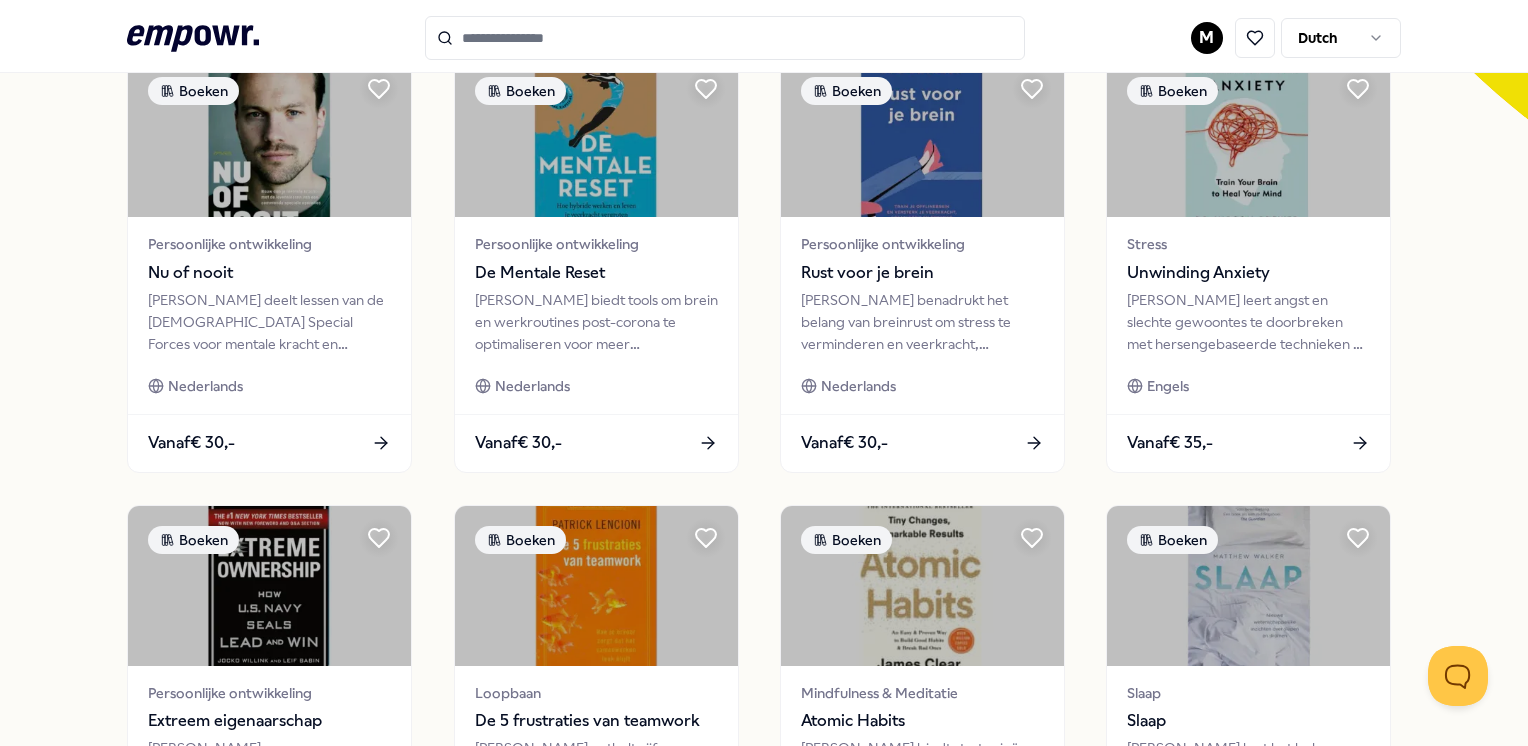 scroll, scrollTop: 1041, scrollLeft: 0, axis: vertical 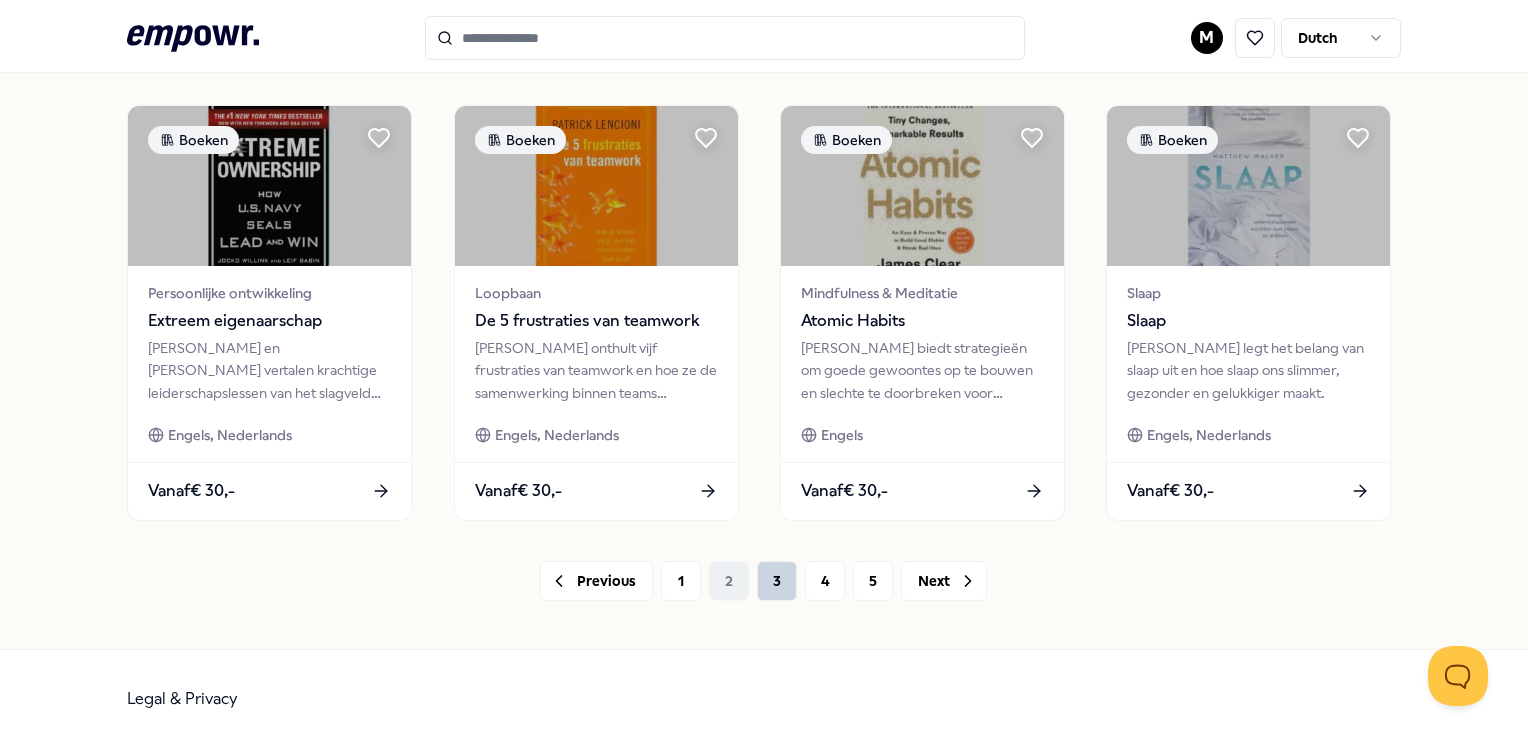 click on "3" at bounding box center (777, 581) 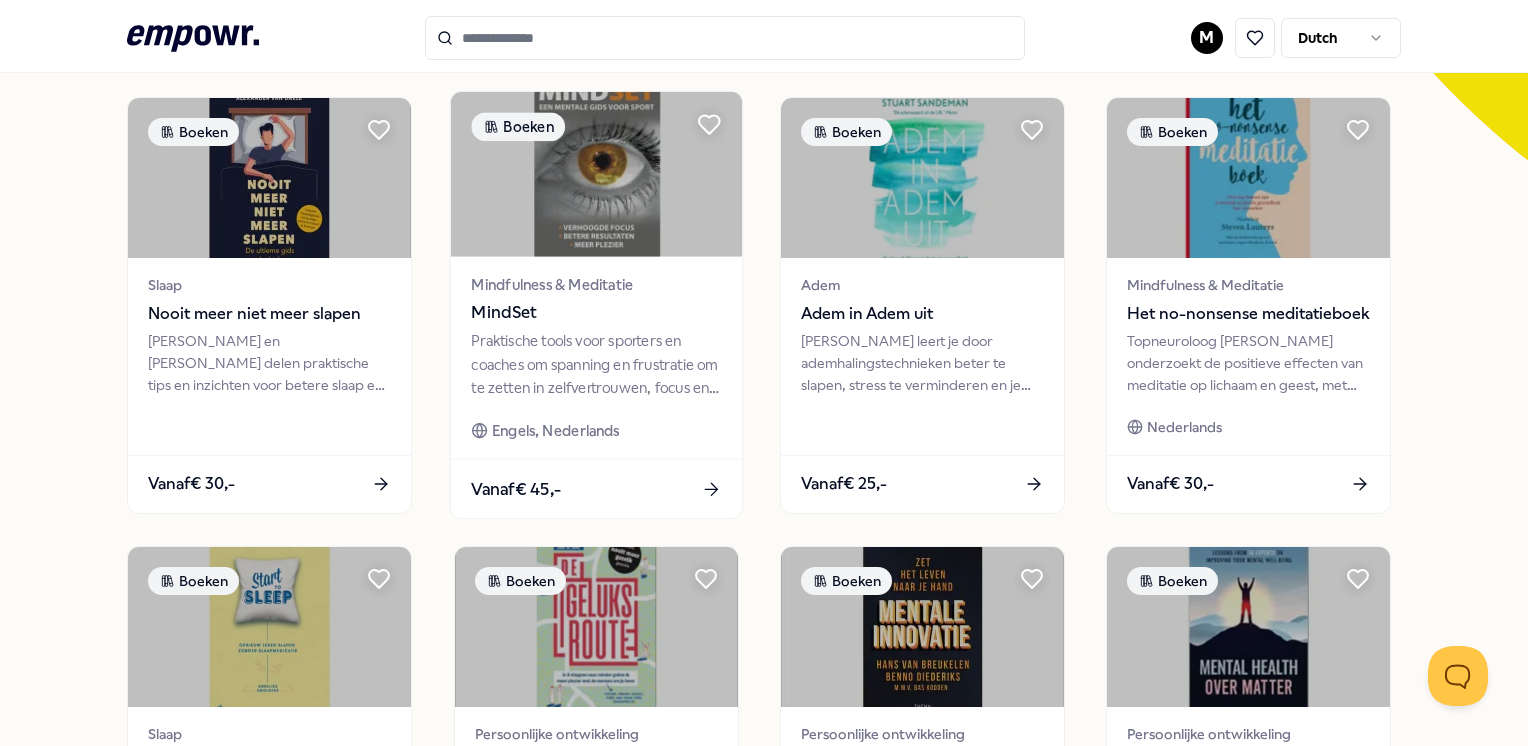 scroll, scrollTop: 1041, scrollLeft: 0, axis: vertical 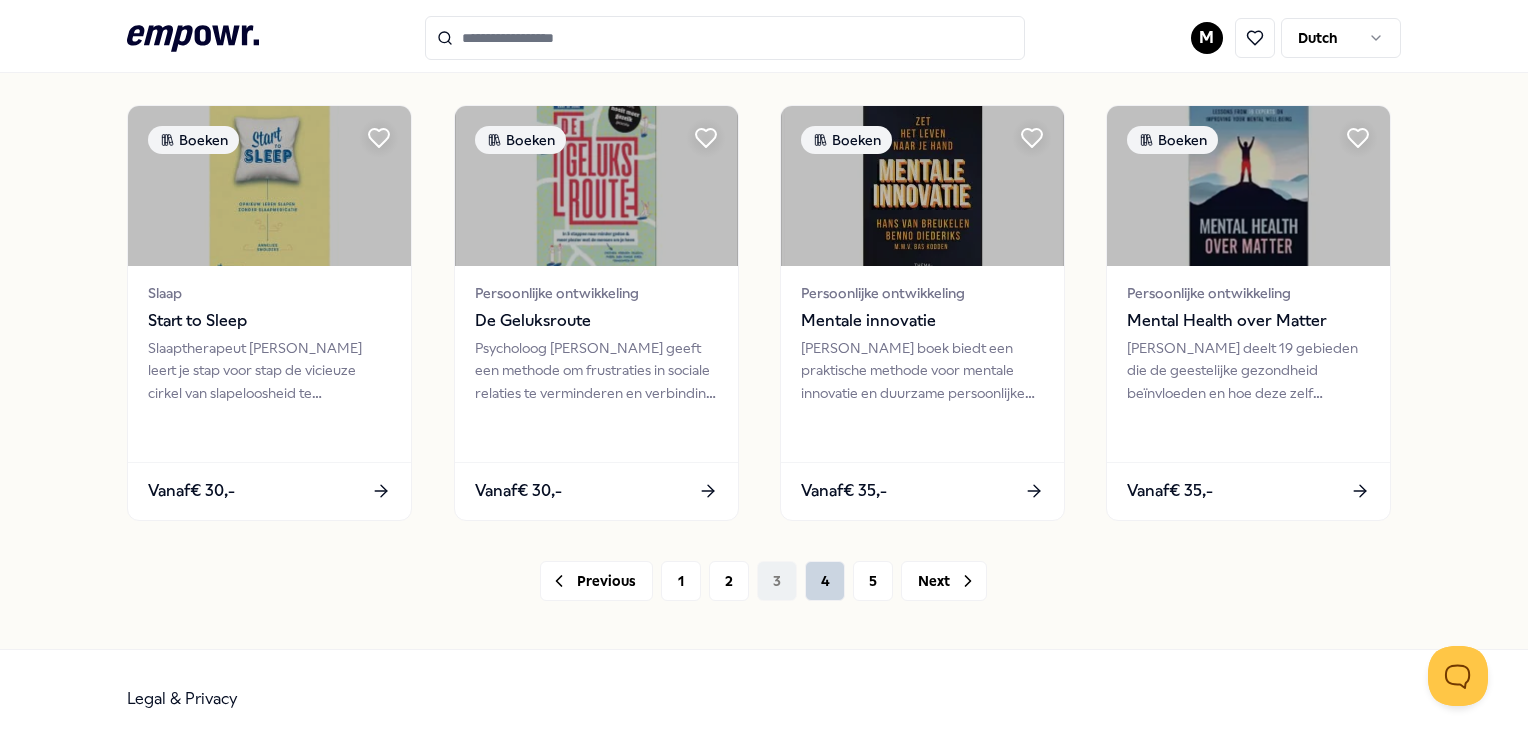 click on "4" at bounding box center (825, 581) 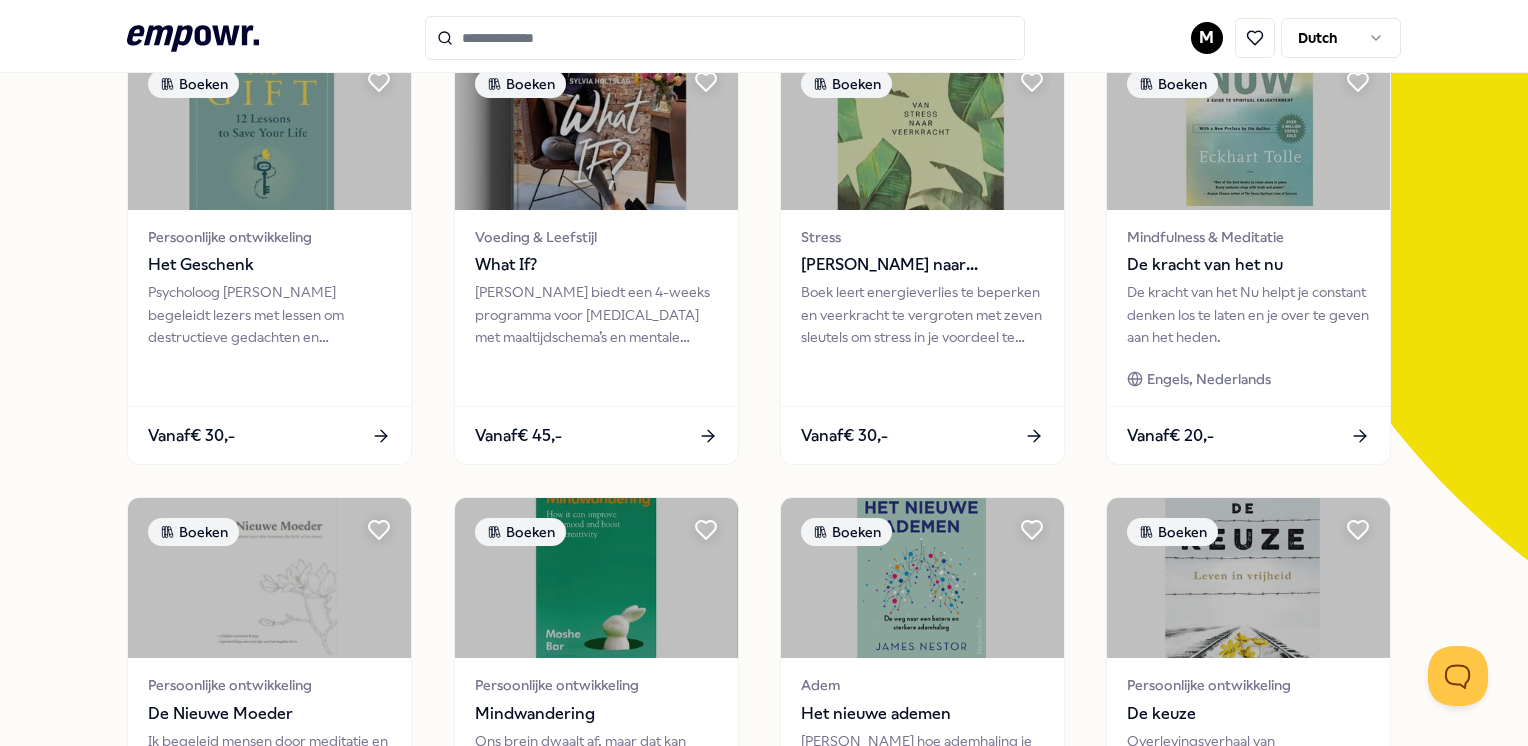 scroll, scrollTop: 100, scrollLeft: 0, axis: vertical 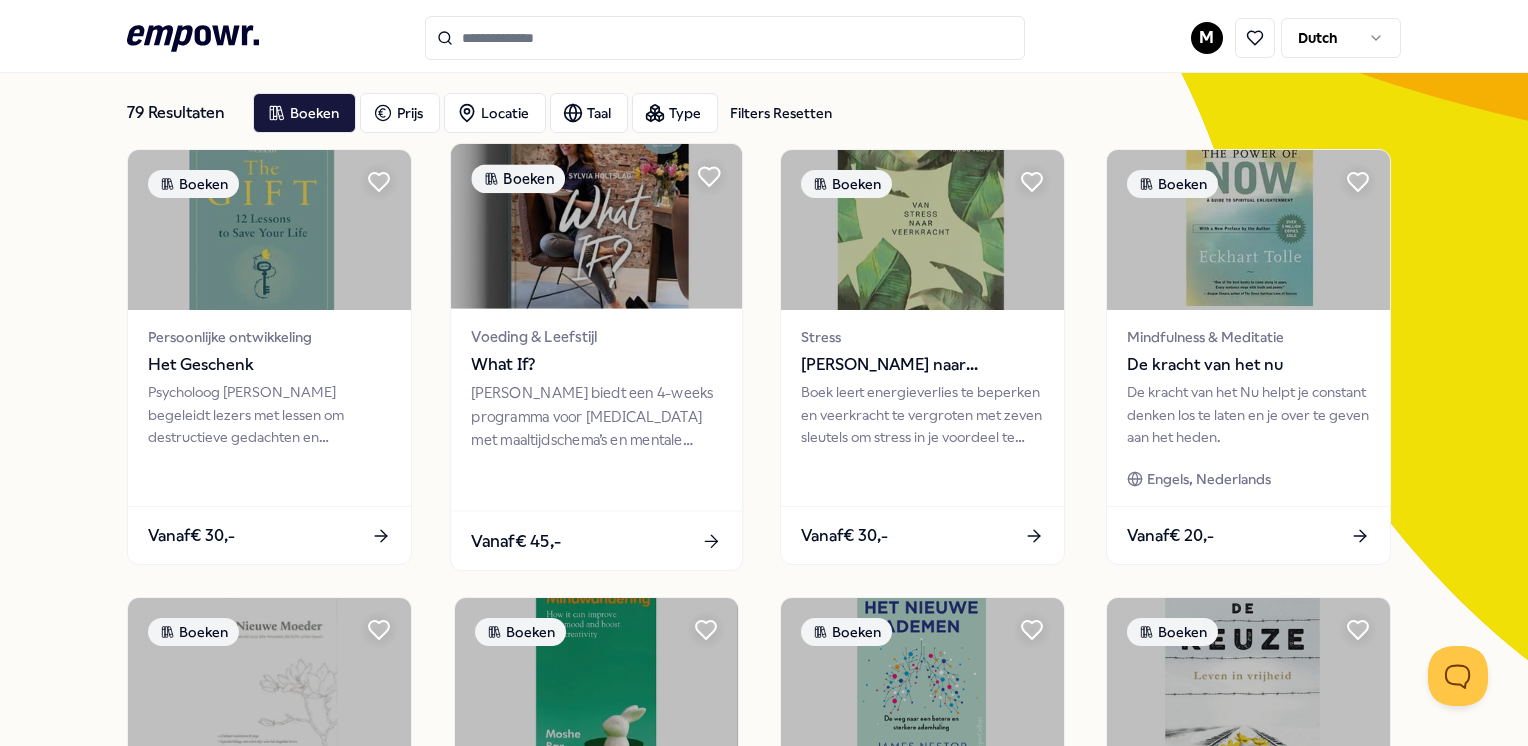 click on "[PERSON_NAME] biedt een 4-weeks programma voor [MEDICAL_DATA] met
maaltijdschema’s en mentale oefeningen voor vitaliteit." at bounding box center (596, 416) 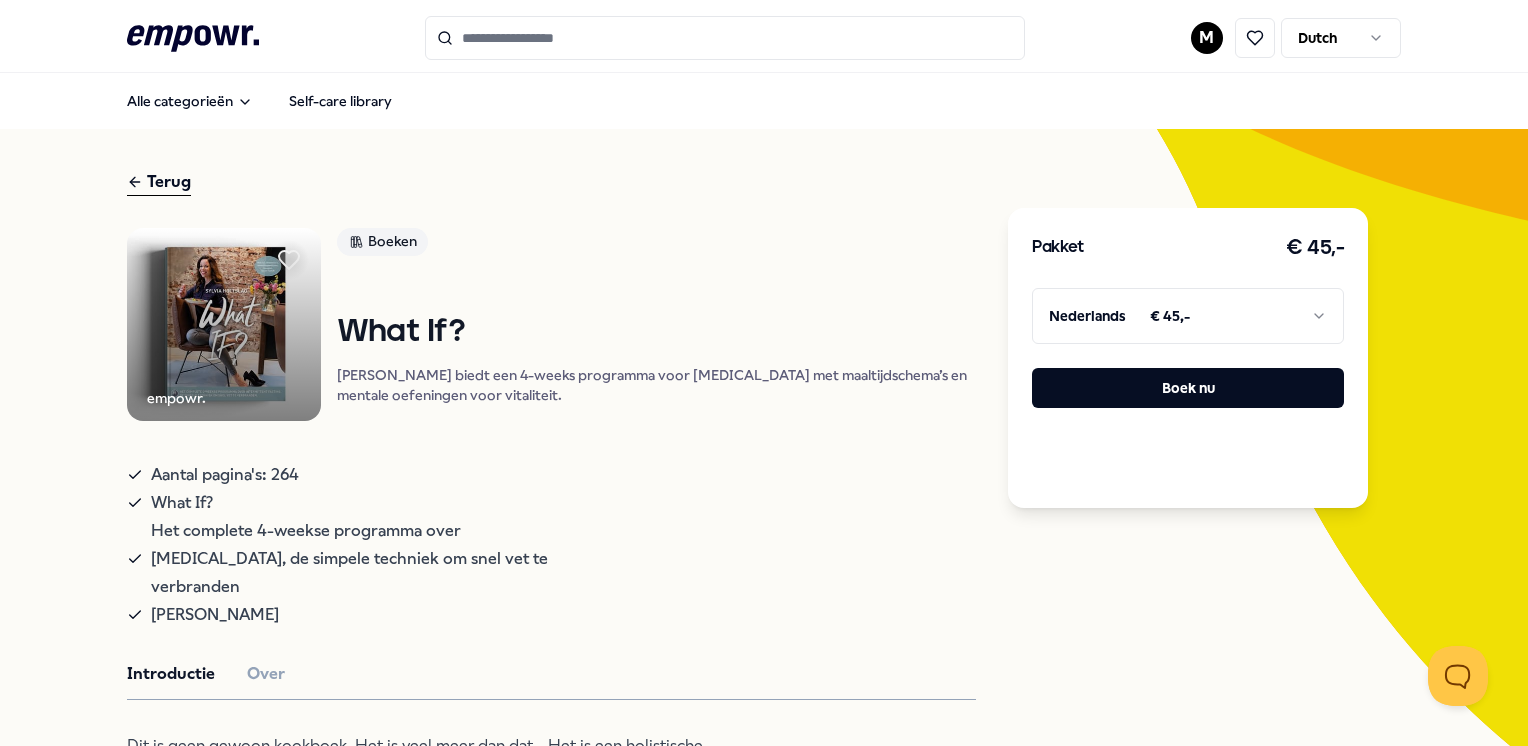 scroll, scrollTop: 100, scrollLeft: 0, axis: vertical 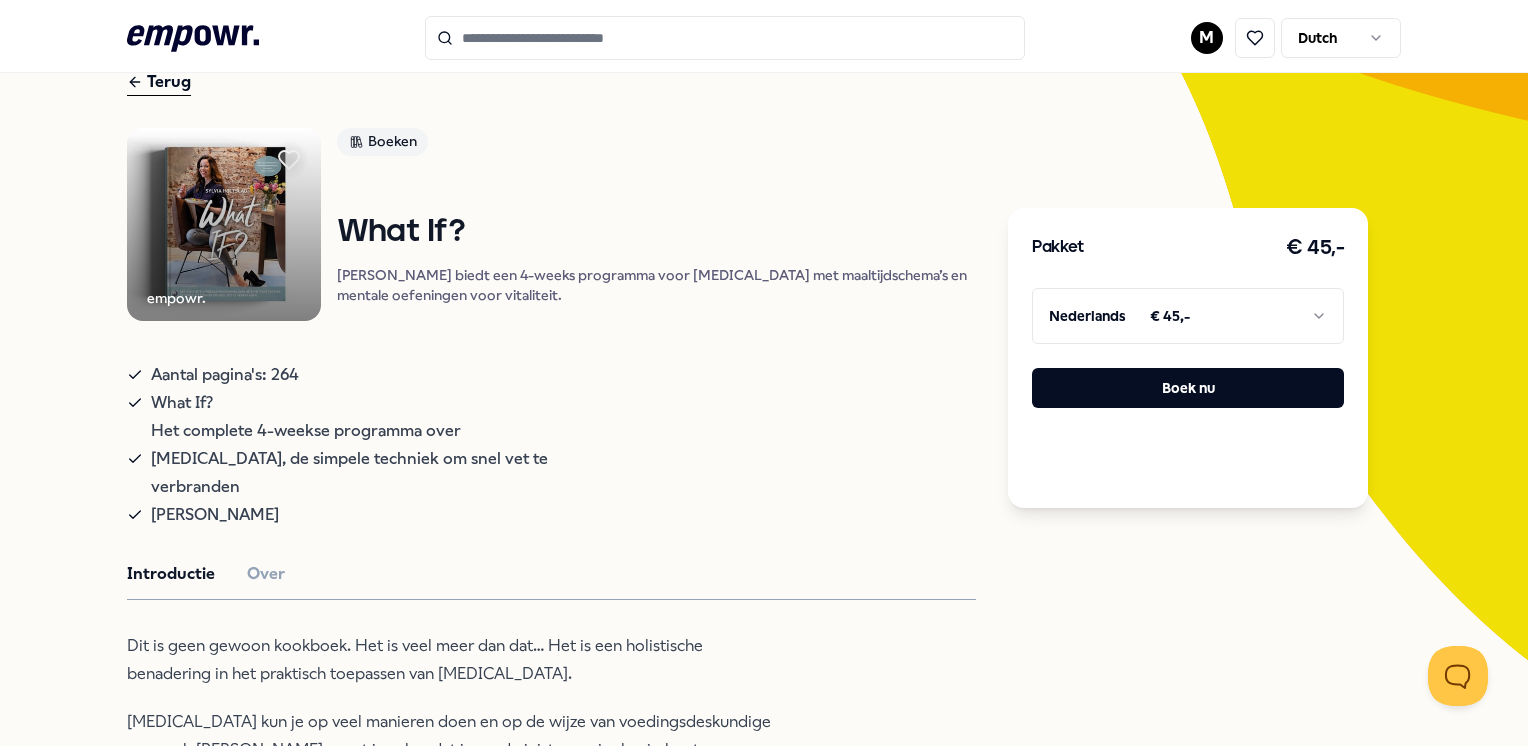 click on ".empowr-logo_svg__cls-1{fill:#03032f} M Dutch Alle categorieën   Self-care library Terug empowr. Boeken What If? [PERSON_NAME] biedt een 4-weeks programma voor [MEDICAL_DATA] met maaltijdschema’s en mentale oefeningen voor vitaliteit. Aantal pagina's: 264 What If? Het complete 4-weekse programma over [MEDICAL_DATA], de simpele techniek om snel vet te verbranden [PERSON_NAME] Introductie Over Dit is geen gewoon kookboek. Het is veel meer dan dat… Het is een holistische benadering in het praktisch toepassen van [MEDICAL_DATA]. In dit boek vind je een wetenschappelijk onderbouwd stap-voor-stap 4-weken-programma inclusief 2 bonusweken (!): Mealprep weekmenu’s zodat je zoveel mogelijk kunt voorbereiden voor de week Boodschappenlijsten met boodschappen die in iedere supermarkt verkrijgbaar zijn Heerlijke, verantwoorde (veel vegetarische!) en vullende recepten, waarvan de boodschappen in de supermarkt verkrijgbaar zijn. Uitleg over [MEDICAL_DATA] Voedingslijsten Aanbevolen Coaching" at bounding box center [764, 373] 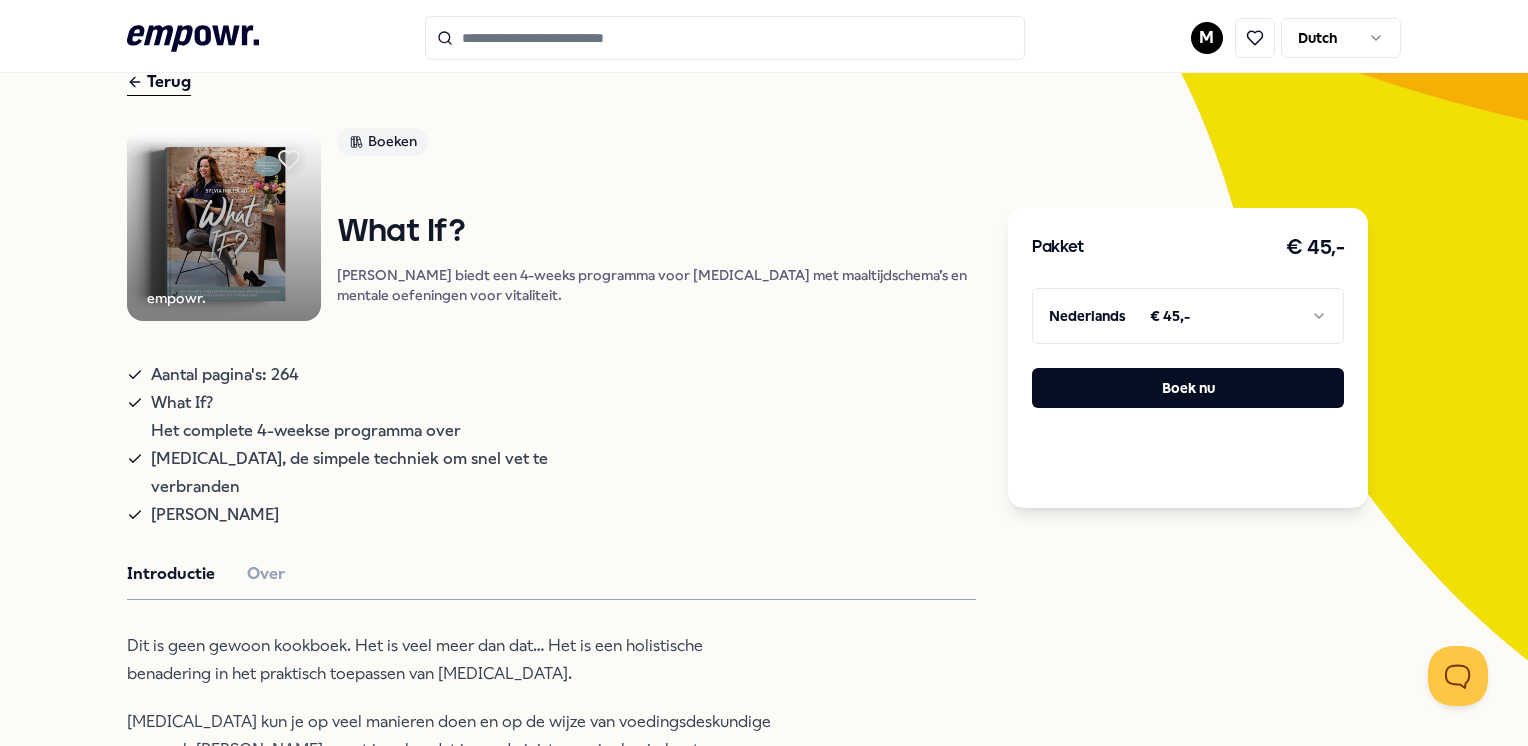 click on ".empowr-logo_svg__cls-1{fill:#03032f} M Dutch Alle categorieën   Self-care library Terug empowr. Boeken What If? [PERSON_NAME] biedt een 4-weeks programma voor [MEDICAL_DATA] met maaltijdschema’s en mentale oefeningen voor vitaliteit. Aantal pagina's: 264 What If? Het complete 4-weekse programma over [MEDICAL_DATA], de simpele techniek om snel vet te verbranden [PERSON_NAME] Introductie Over Dit is geen gewoon kookboek. Het is veel meer dan dat… Het is een holistische benadering in het praktisch toepassen van [MEDICAL_DATA]. In dit boek vind je een wetenschappelijk onderbouwd stap-voor-stap 4-weken-programma inclusief 2 bonusweken (!): Mealprep weekmenu’s zodat je zoveel mogelijk kunt voorbereiden voor de week Boodschappenlijsten met boodschappen die in iedere supermarkt verkrijgbaar zijn Heerlijke, verantwoorde (veel vegetarische!) en vullende recepten, waarvan de boodschappen in de supermarkt verkrijgbaar zijn. Uitleg over [MEDICAL_DATA] Voedingslijsten Aanbevolen Coaching" at bounding box center [764, 373] 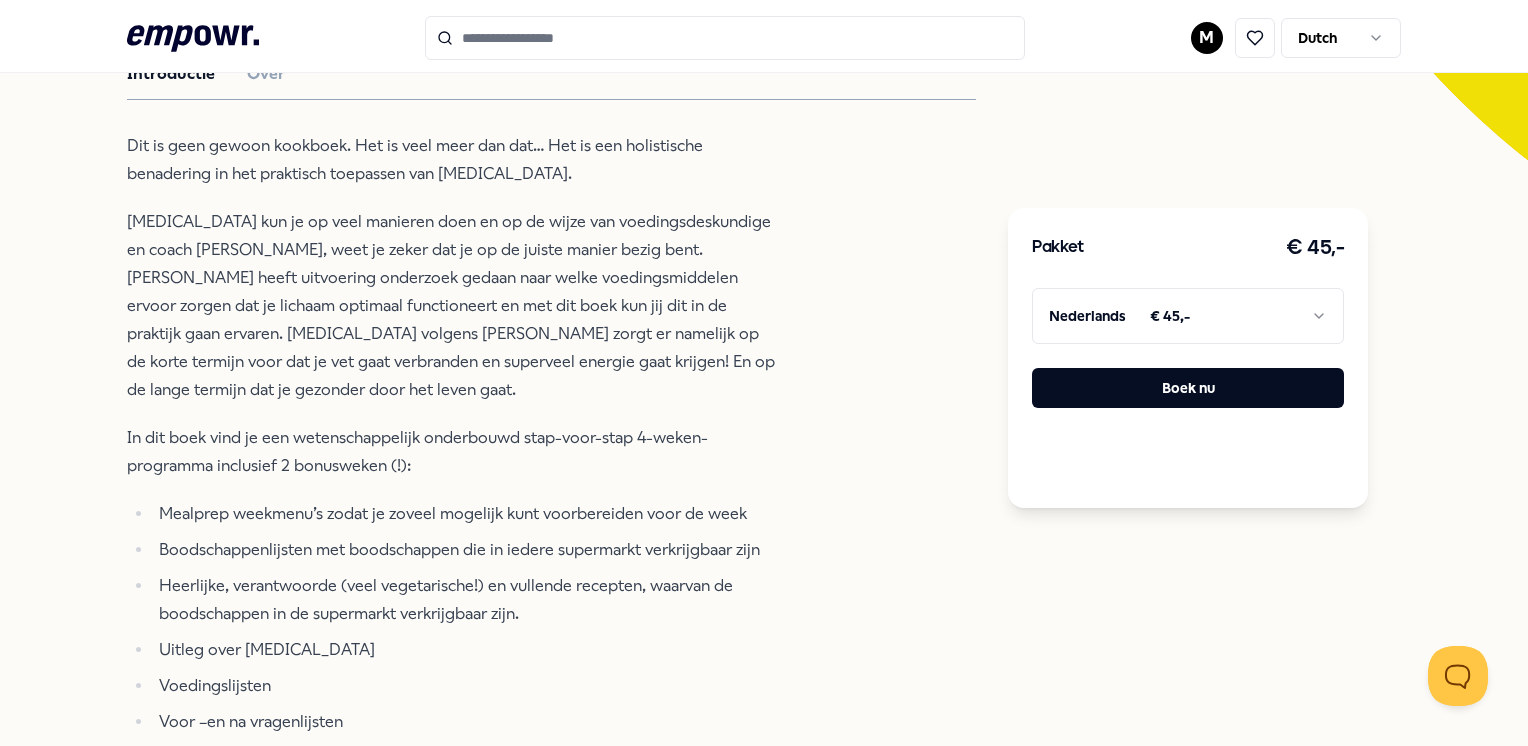 scroll, scrollTop: 800, scrollLeft: 0, axis: vertical 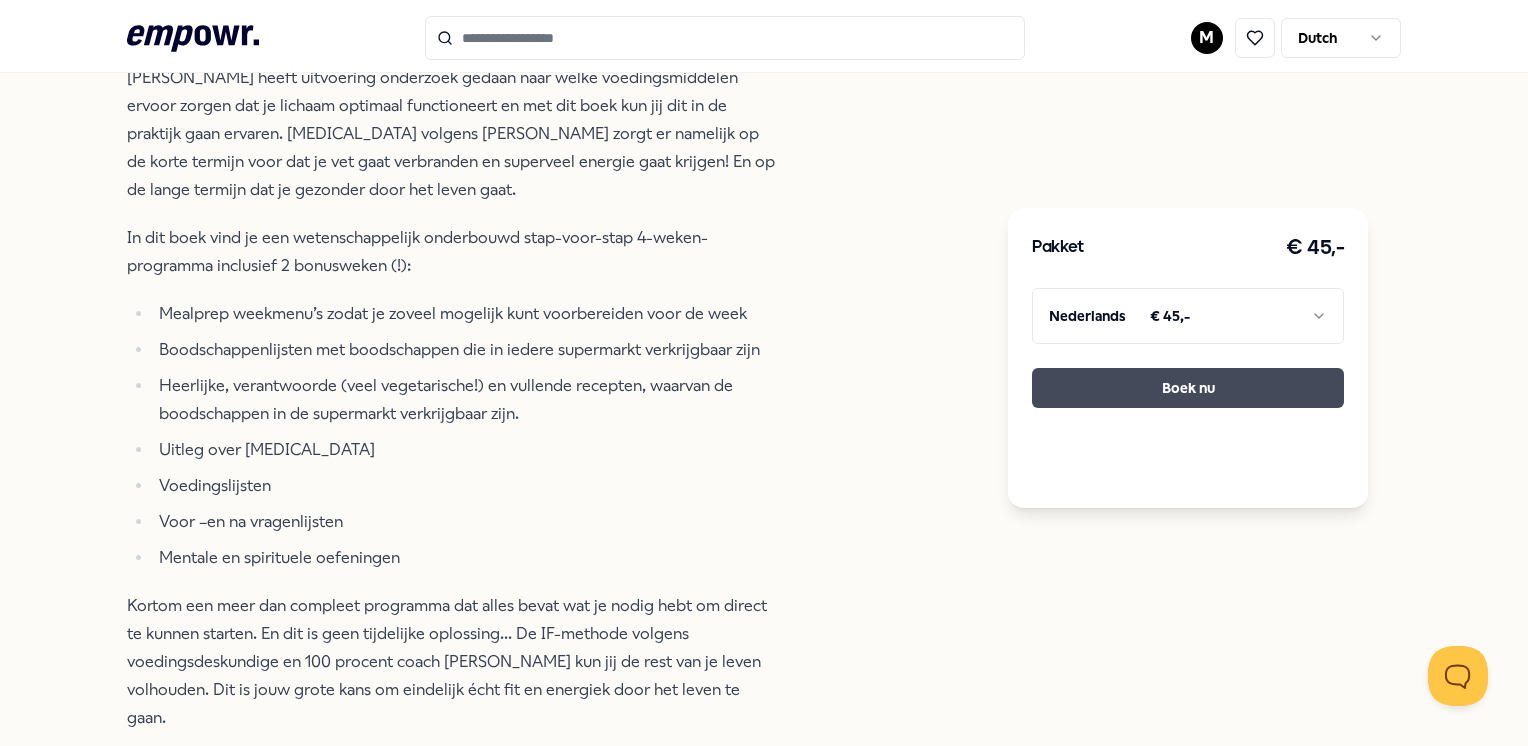 click on "Boek nu" at bounding box center [1188, 388] 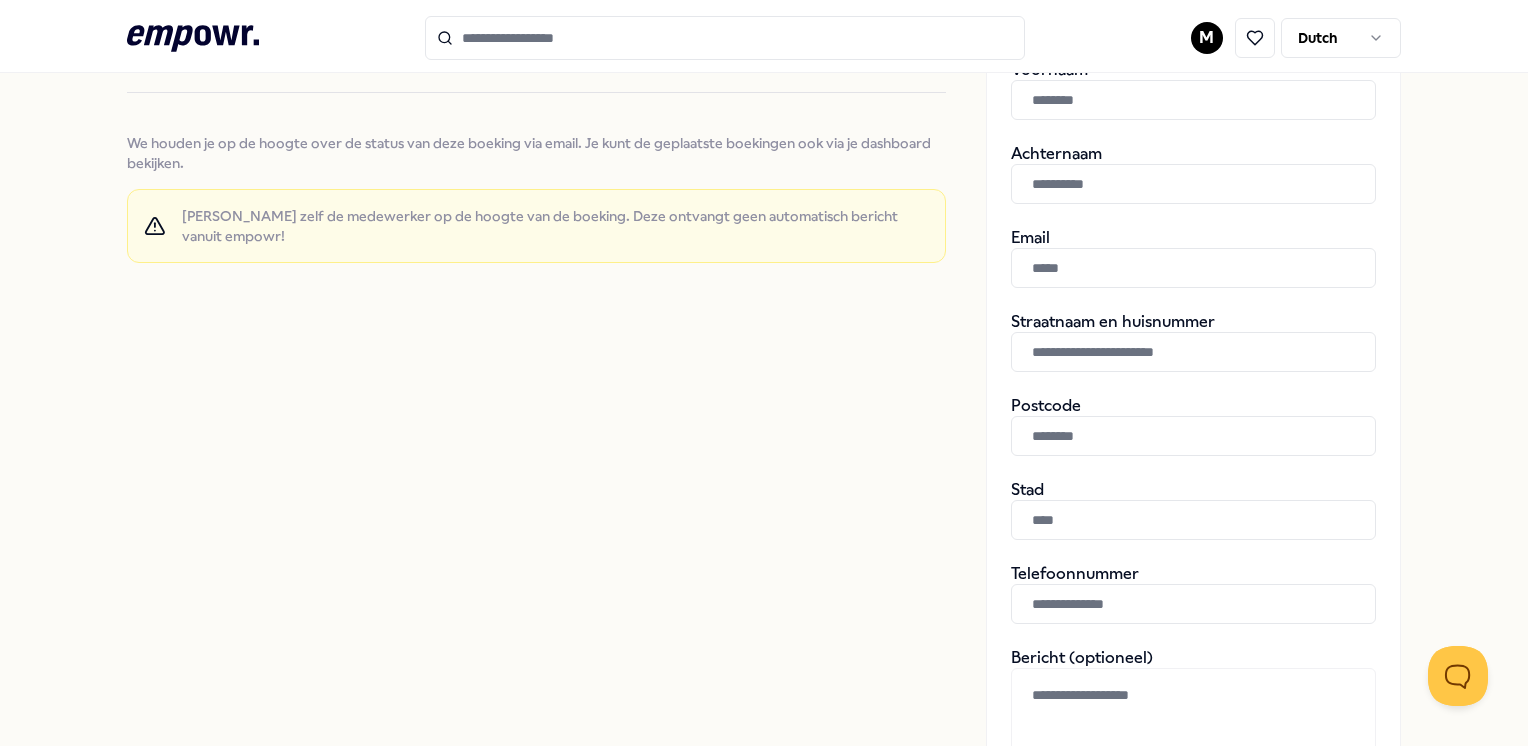 scroll, scrollTop: 200, scrollLeft: 0, axis: vertical 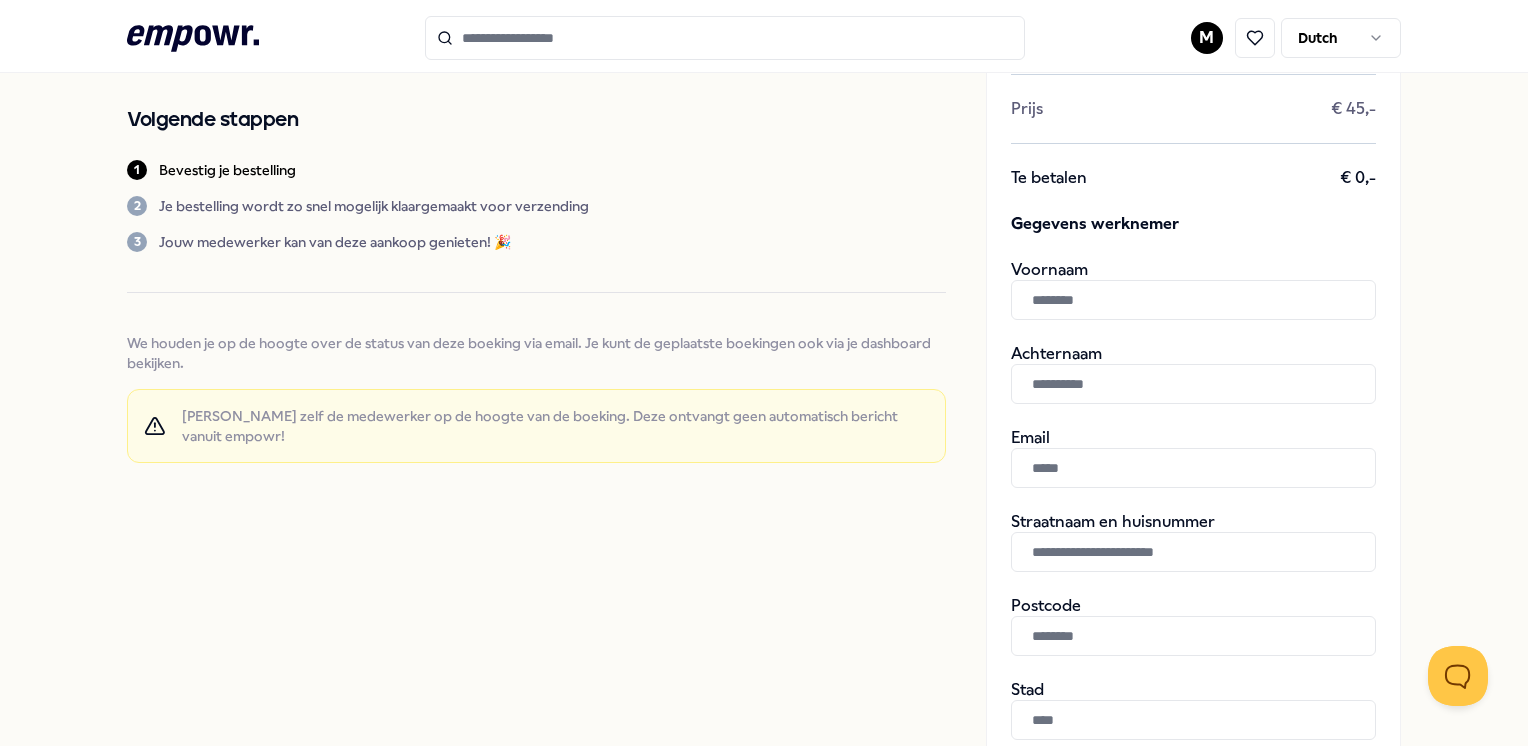 click at bounding box center [1193, 300] 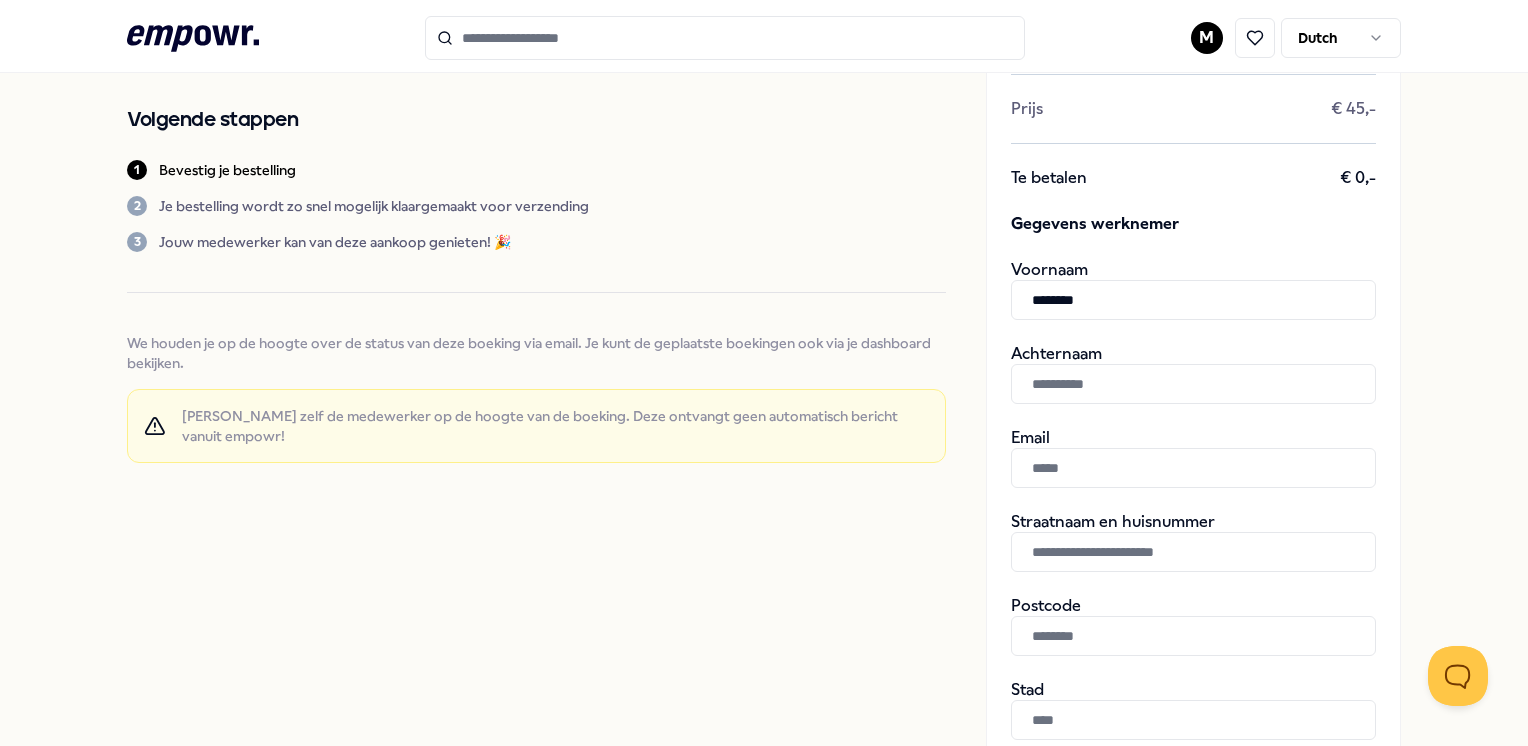type on "*******" 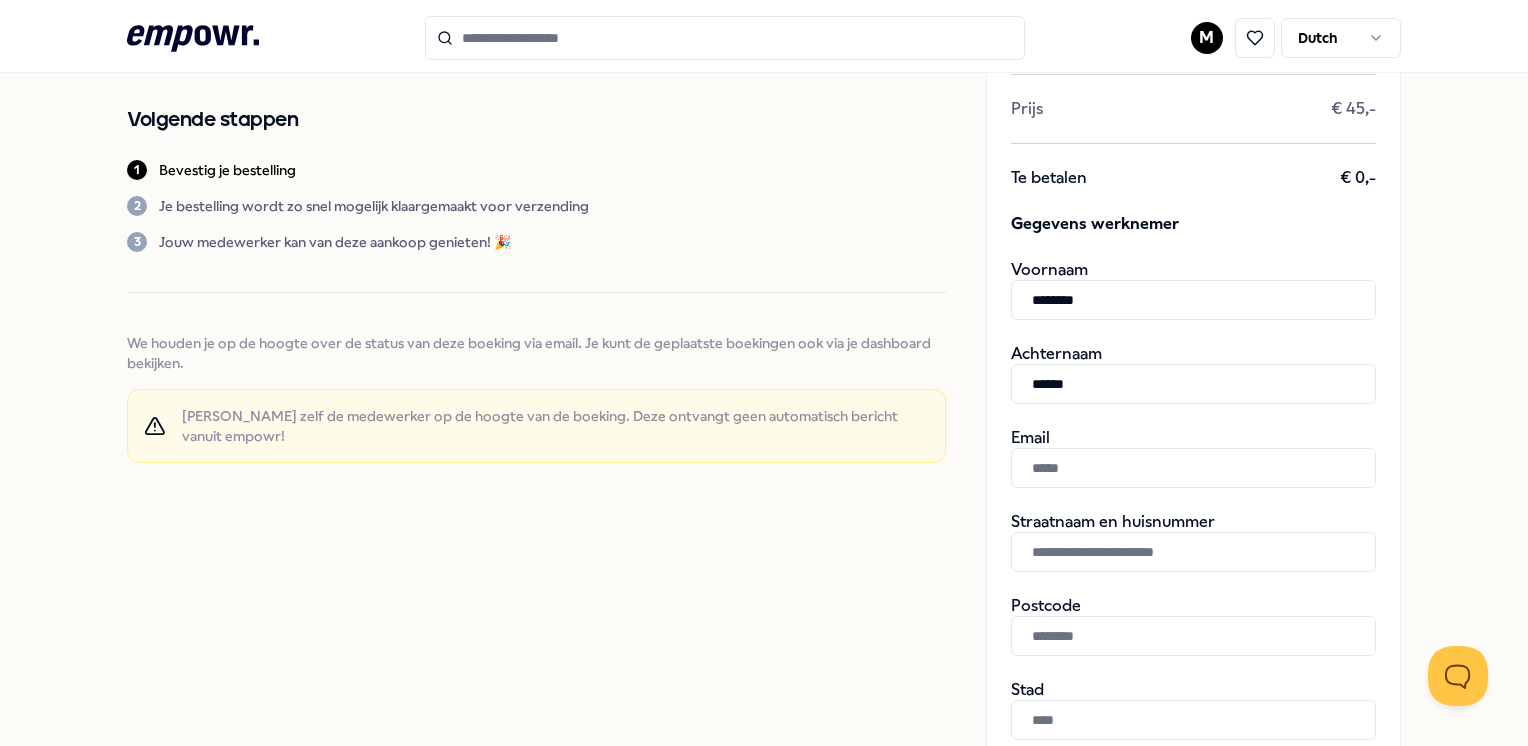 type on "*****" 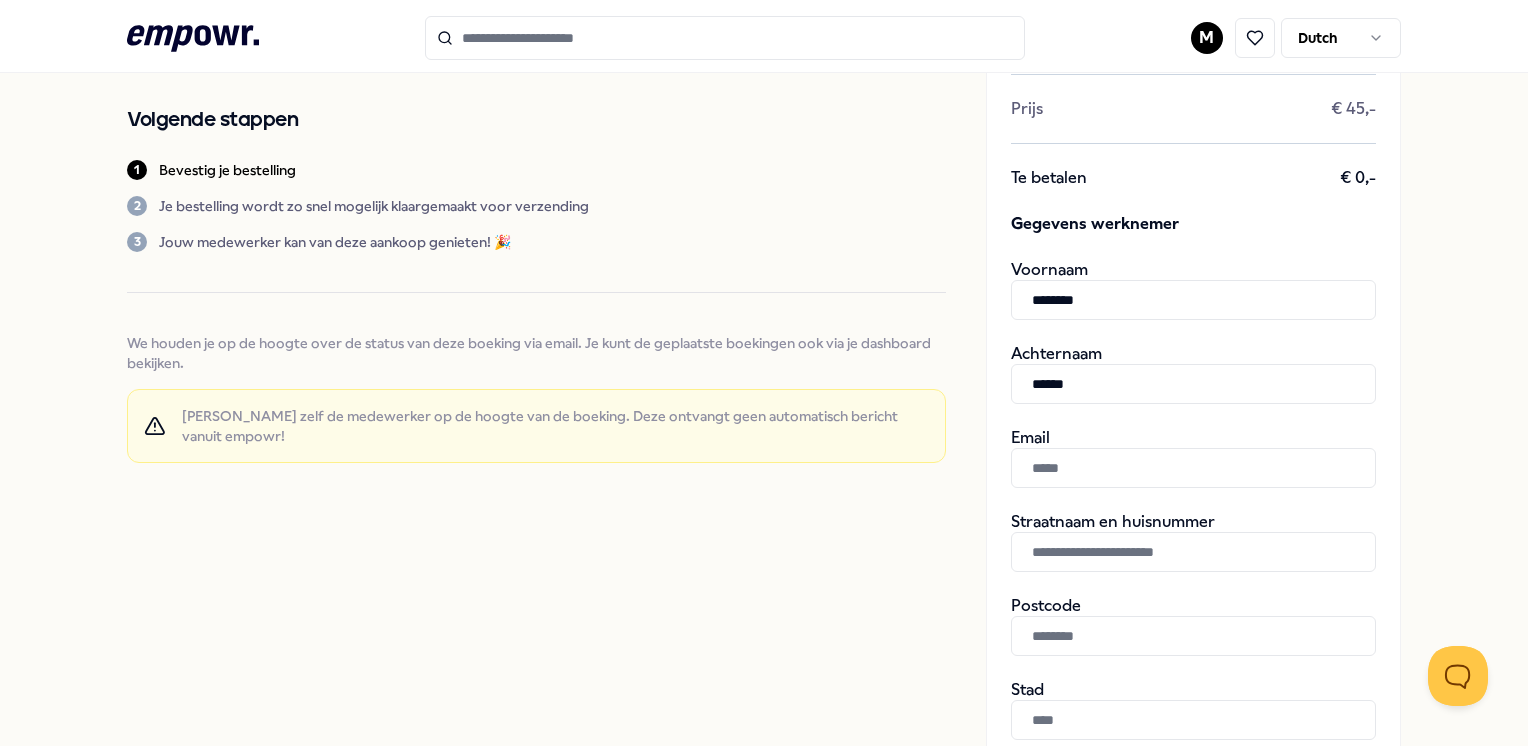 type on "**********" 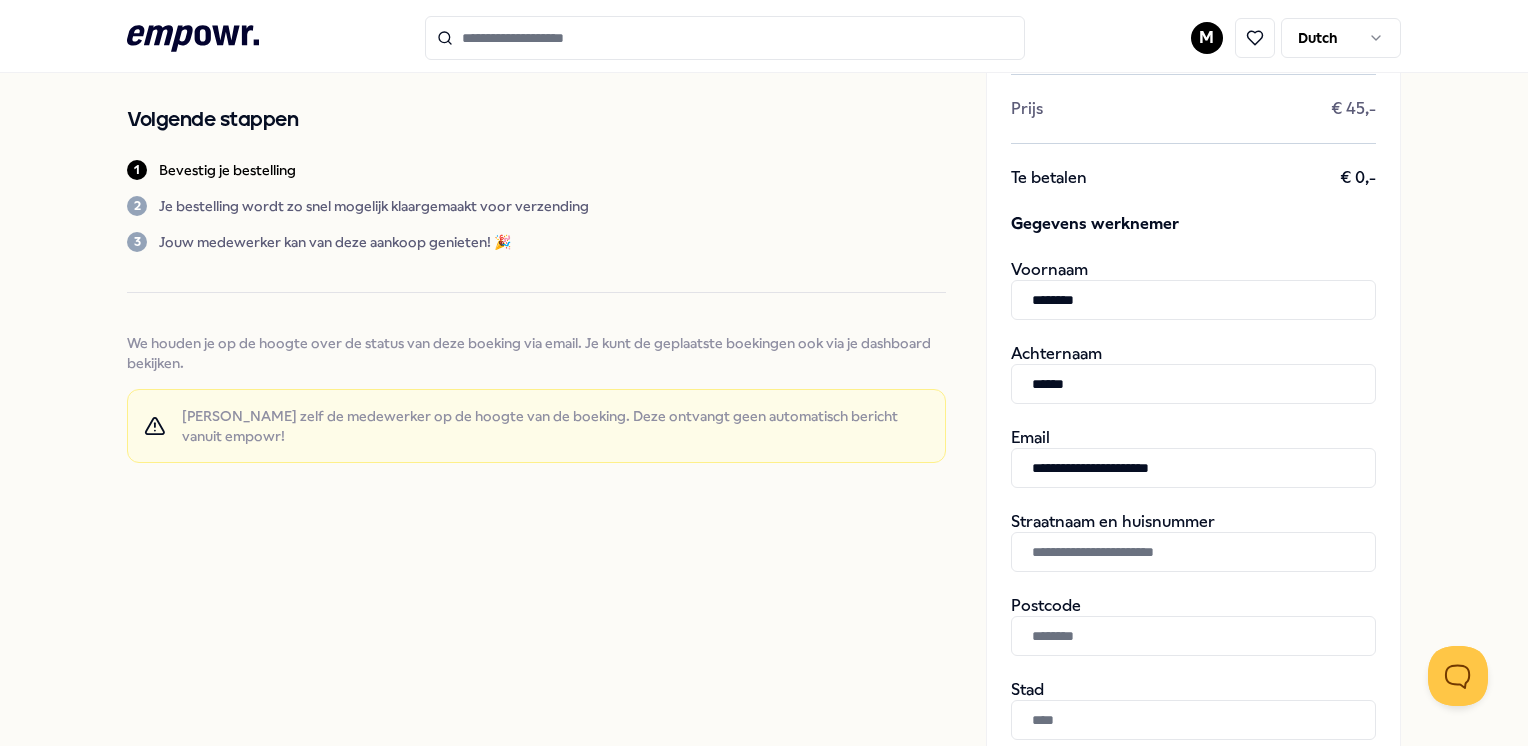 click at bounding box center (1193, 552) 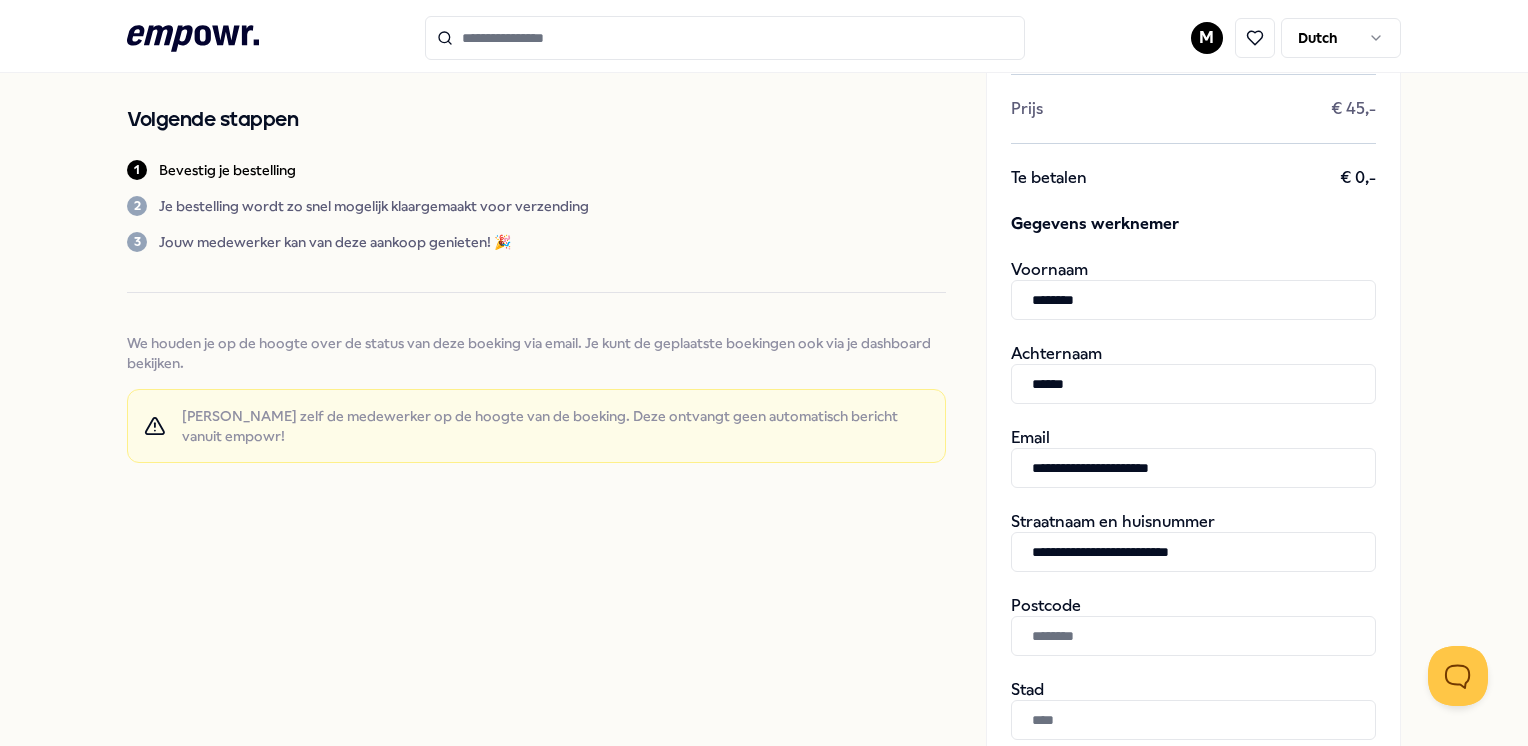 type on "**********" 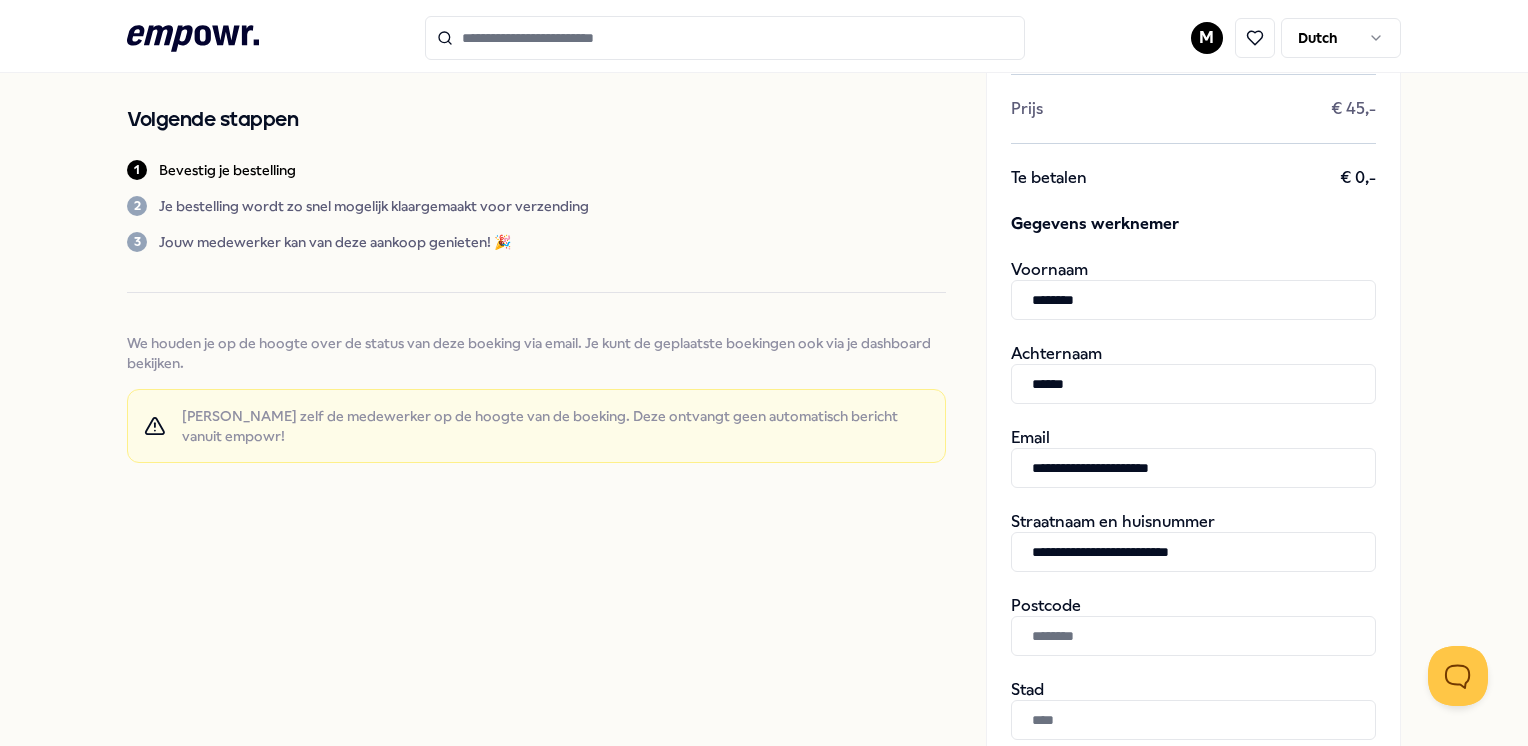 click at bounding box center [1193, 636] 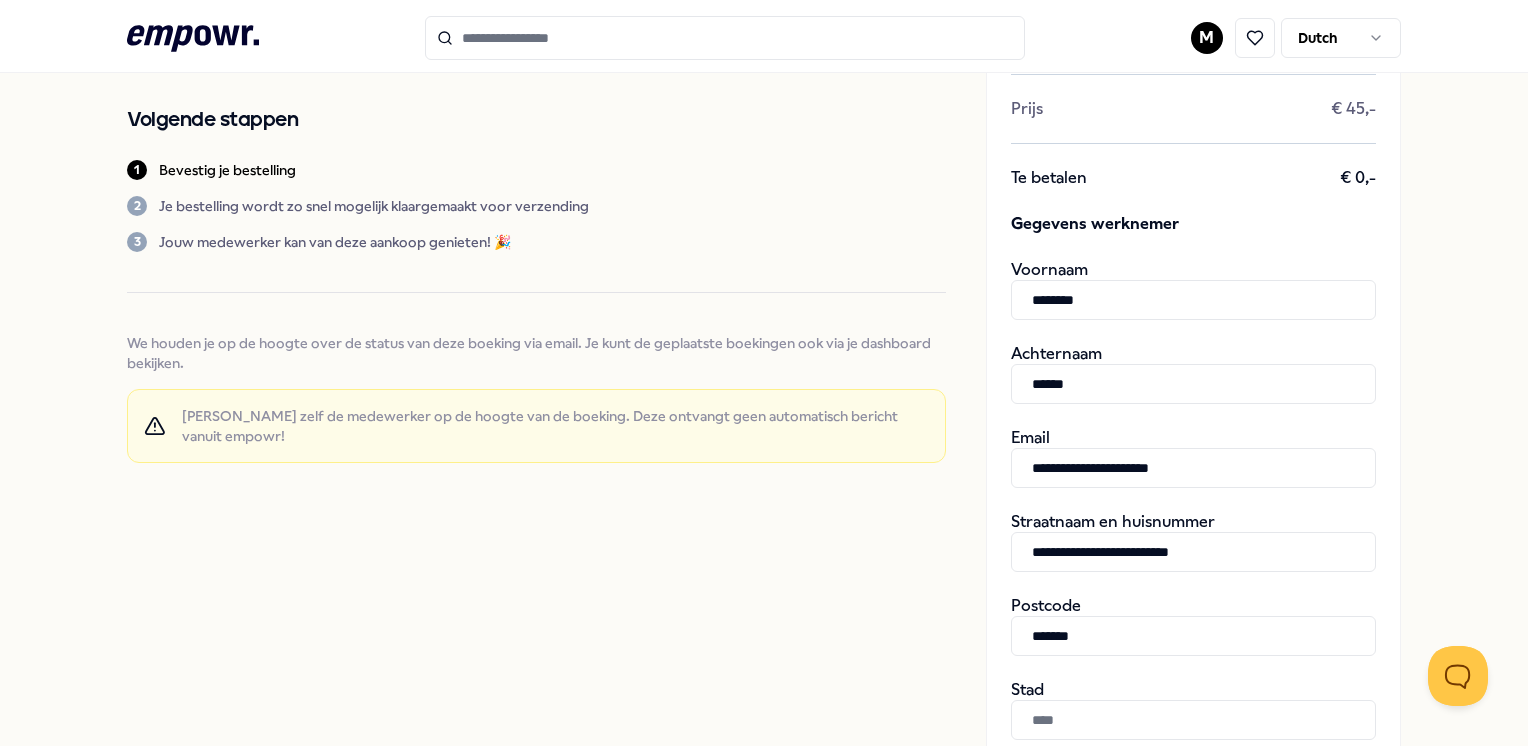 scroll, scrollTop: 400, scrollLeft: 0, axis: vertical 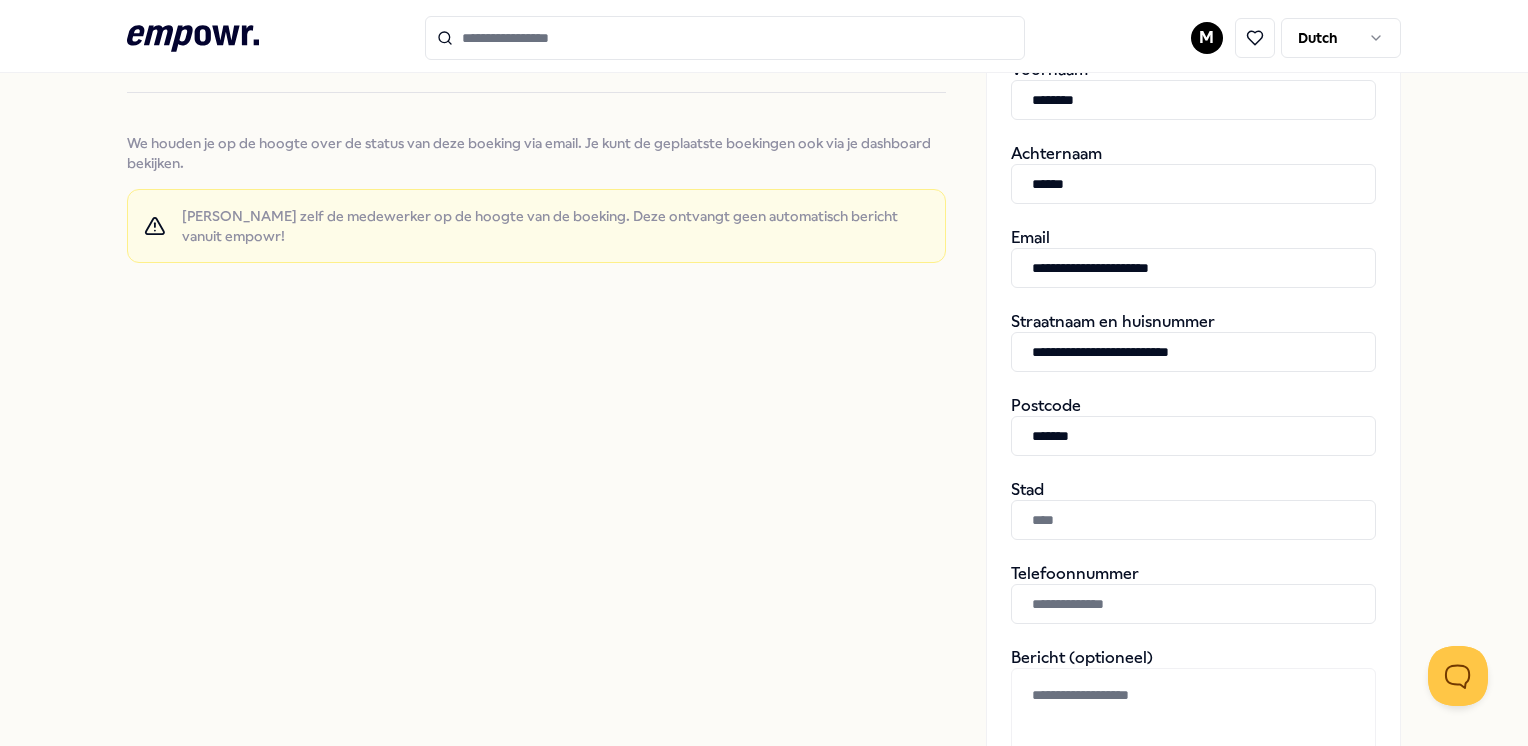type on "******" 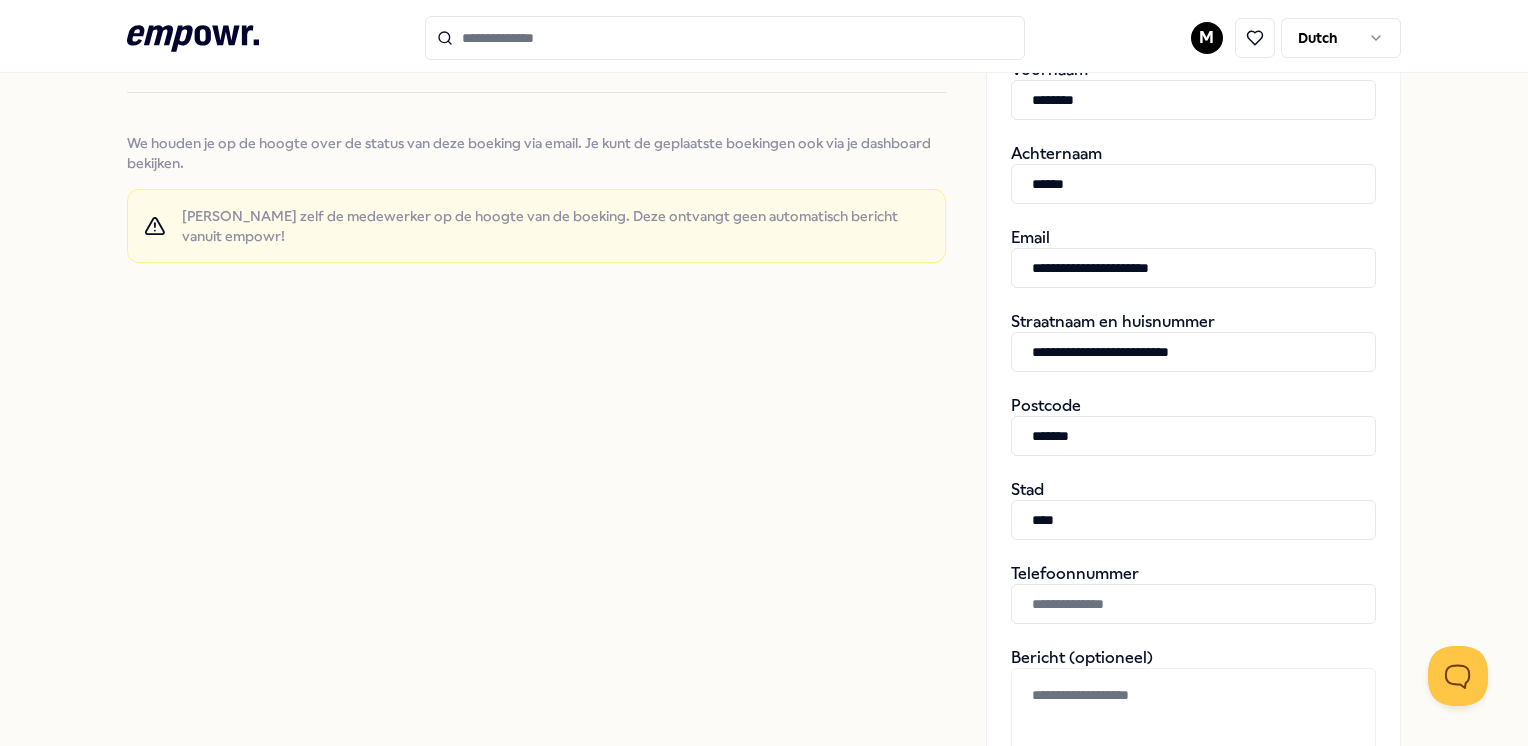 type on "****" 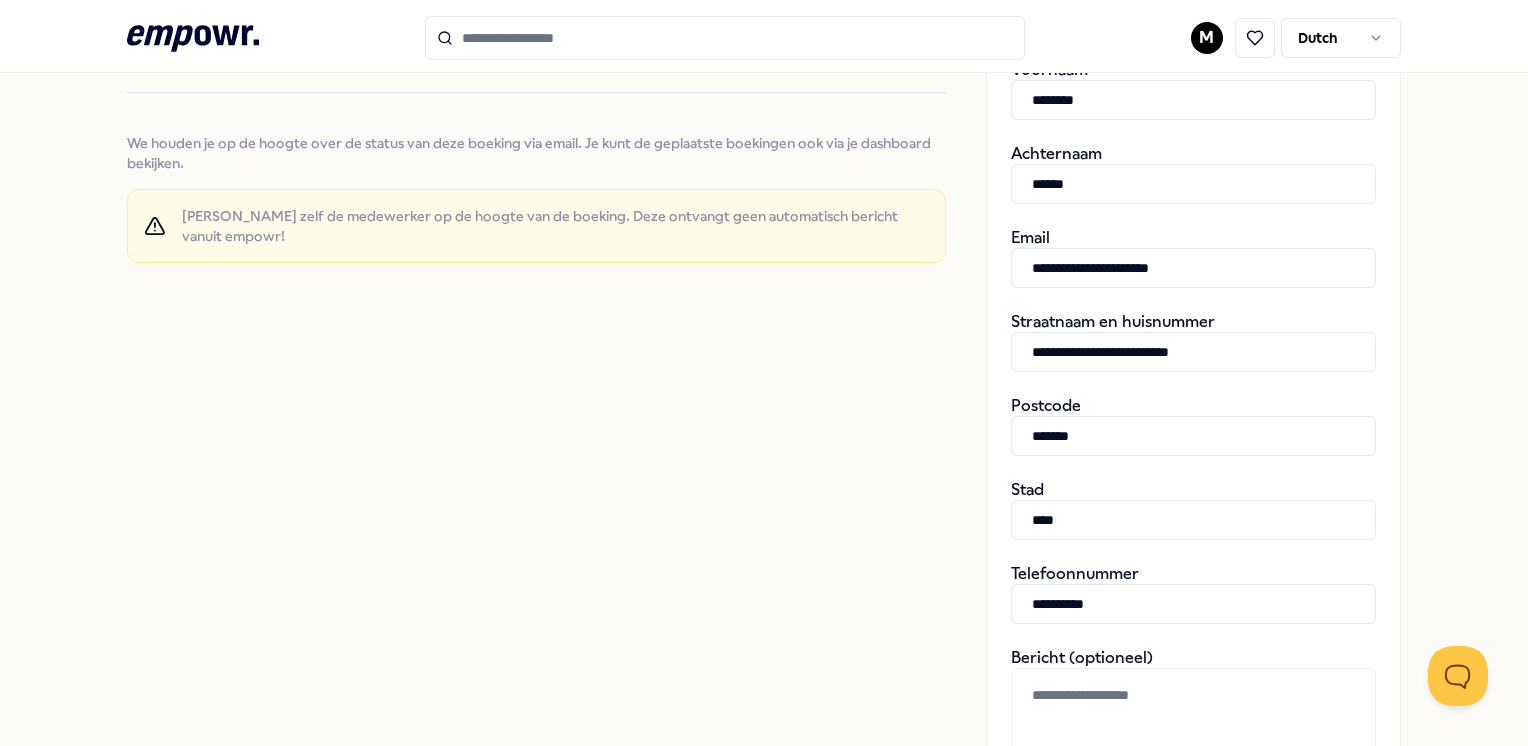 scroll, scrollTop: 800, scrollLeft: 0, axis: vertical 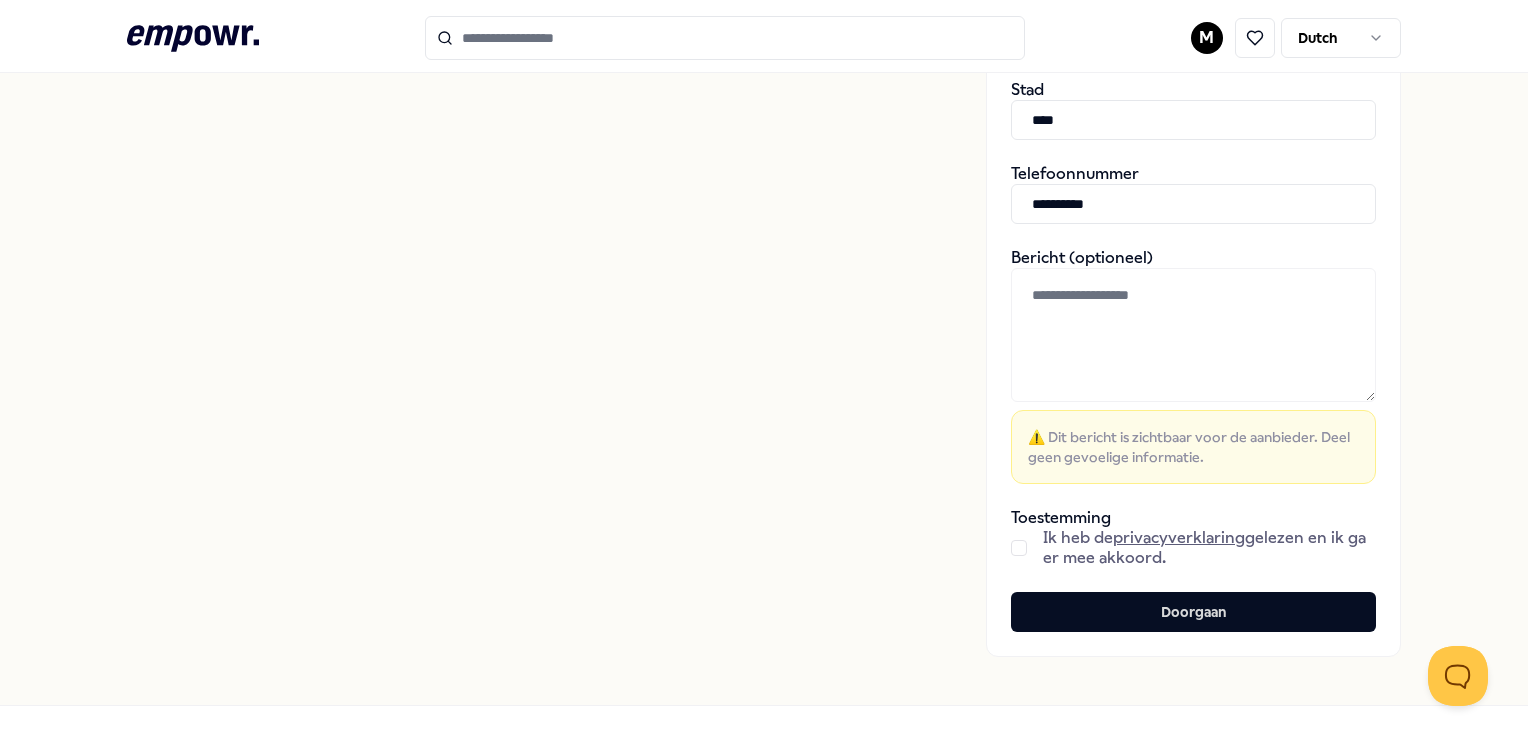 type on "**********" 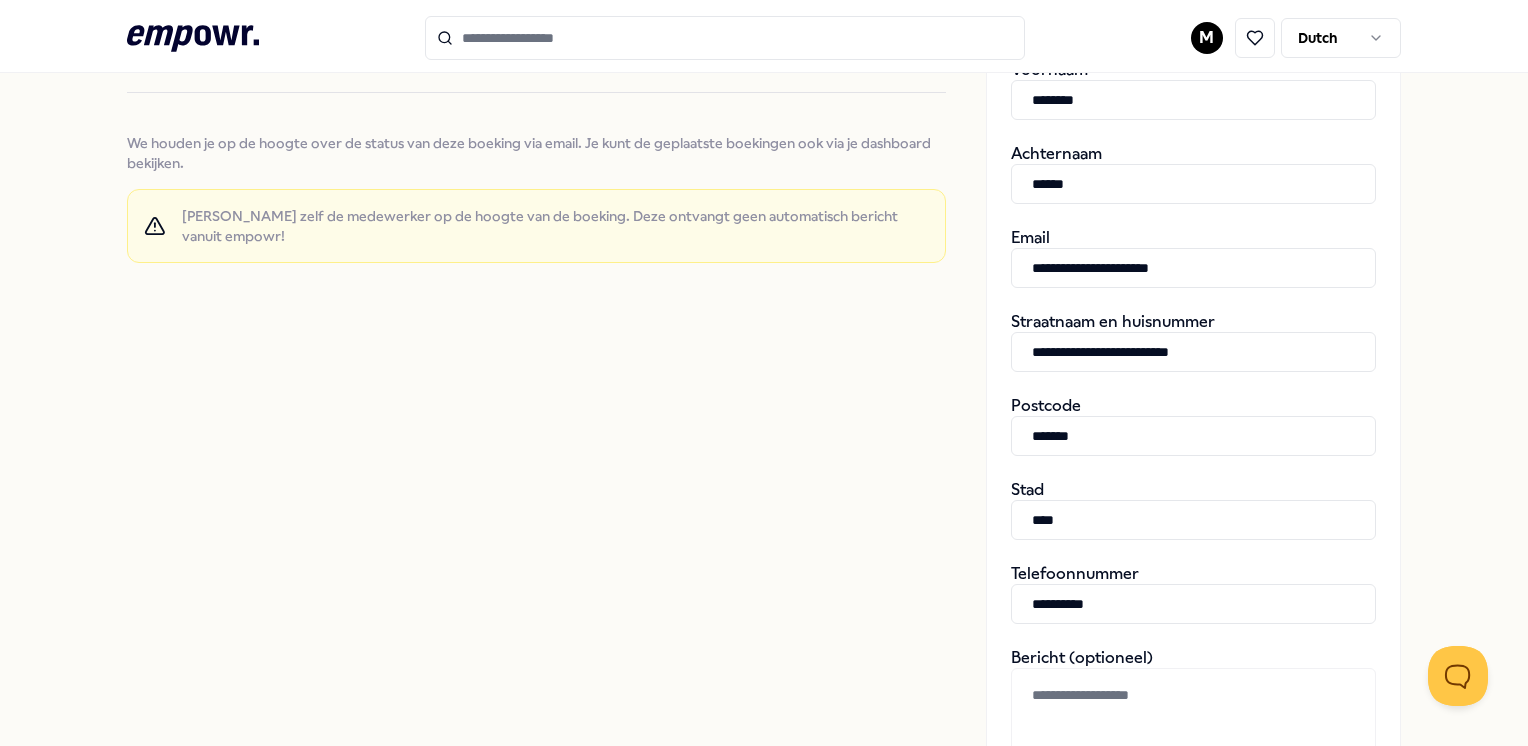 scroll, scrollTop: 800, scrollLeft: 0, axis: vertical 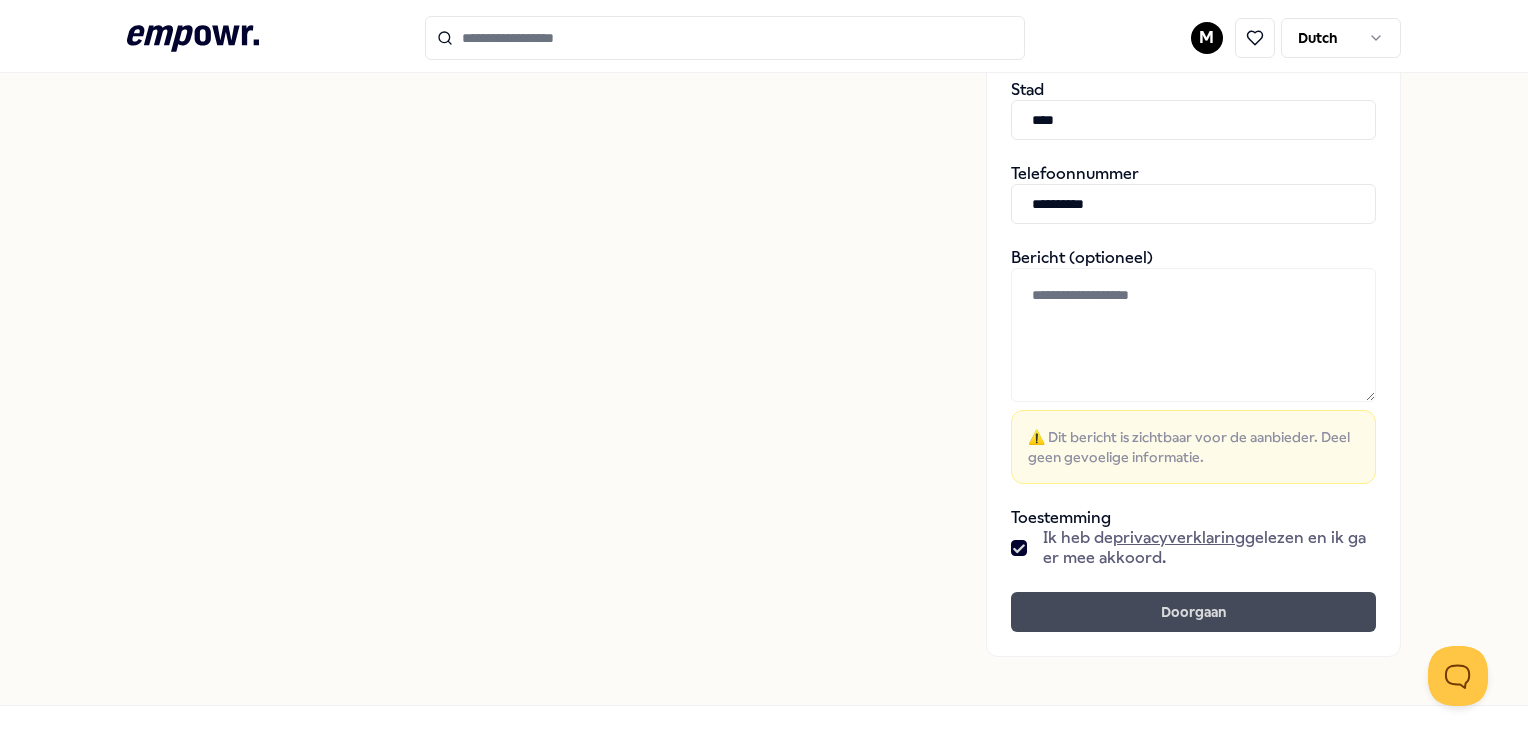 click on "Doorgaan" at bounding box center [1193, 612] 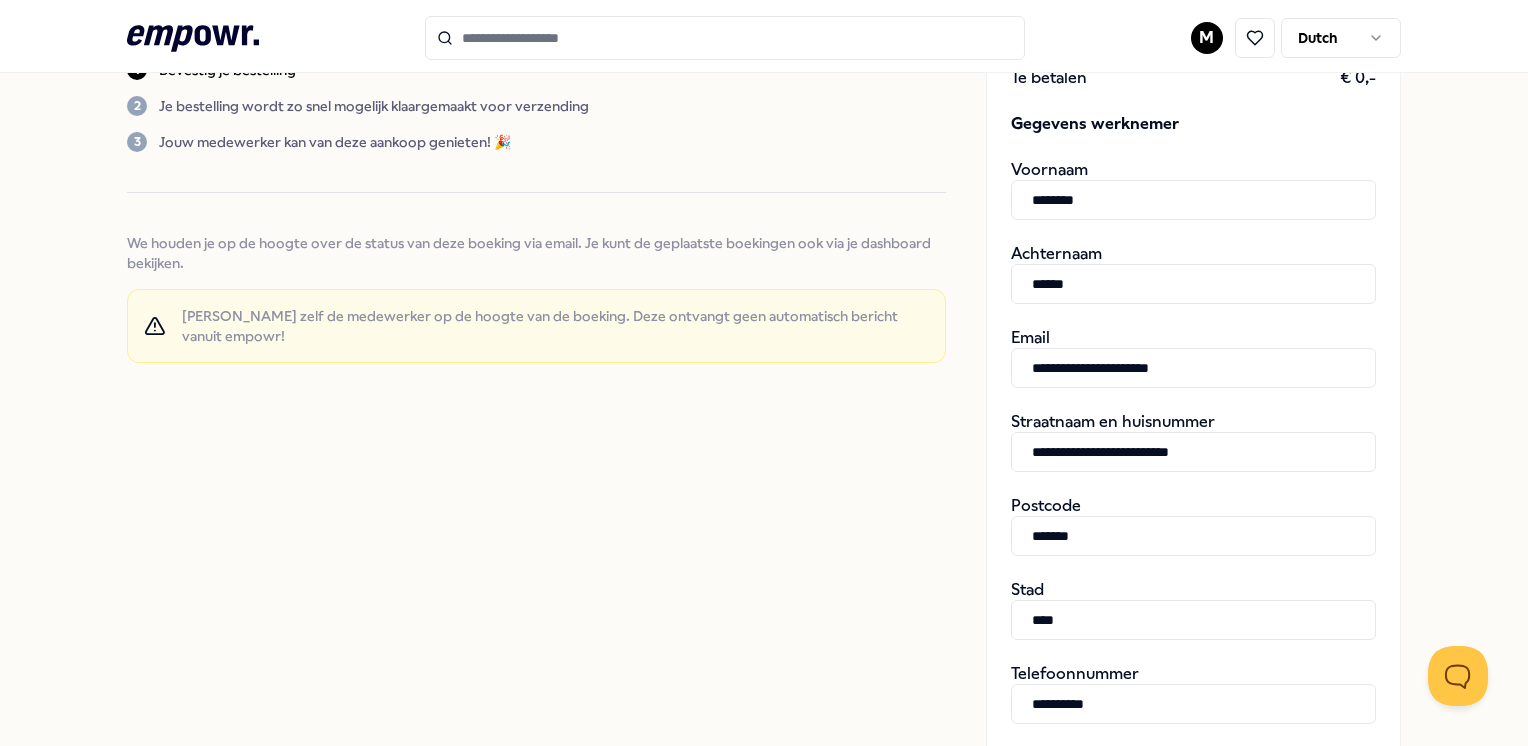 scroll, scrollTop: 0, scrollLeft: 0, axis: both 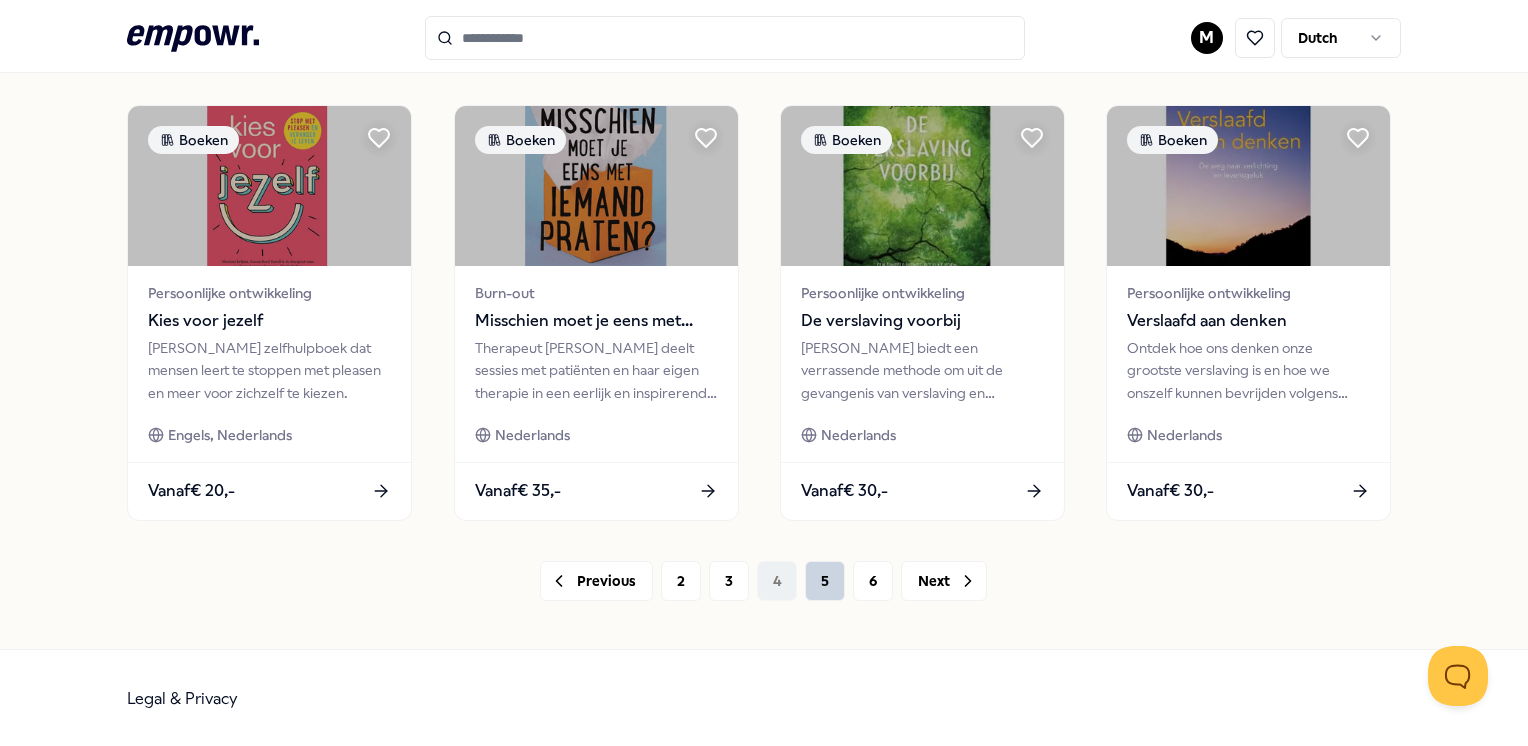 click on "5" at bounding box center [825, 581] 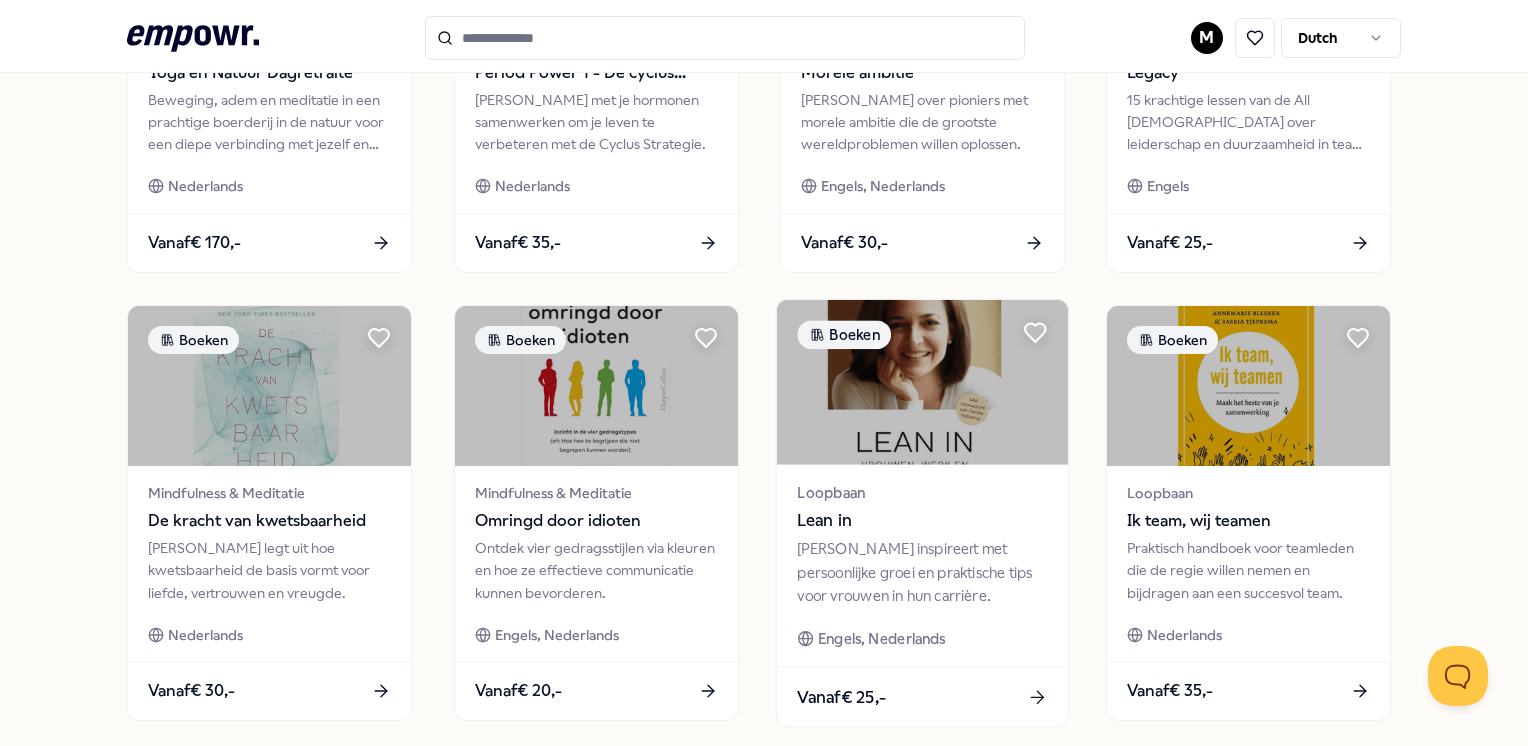 scroll, scrollTop: 941, scrollLeft: 0, axis: vertical 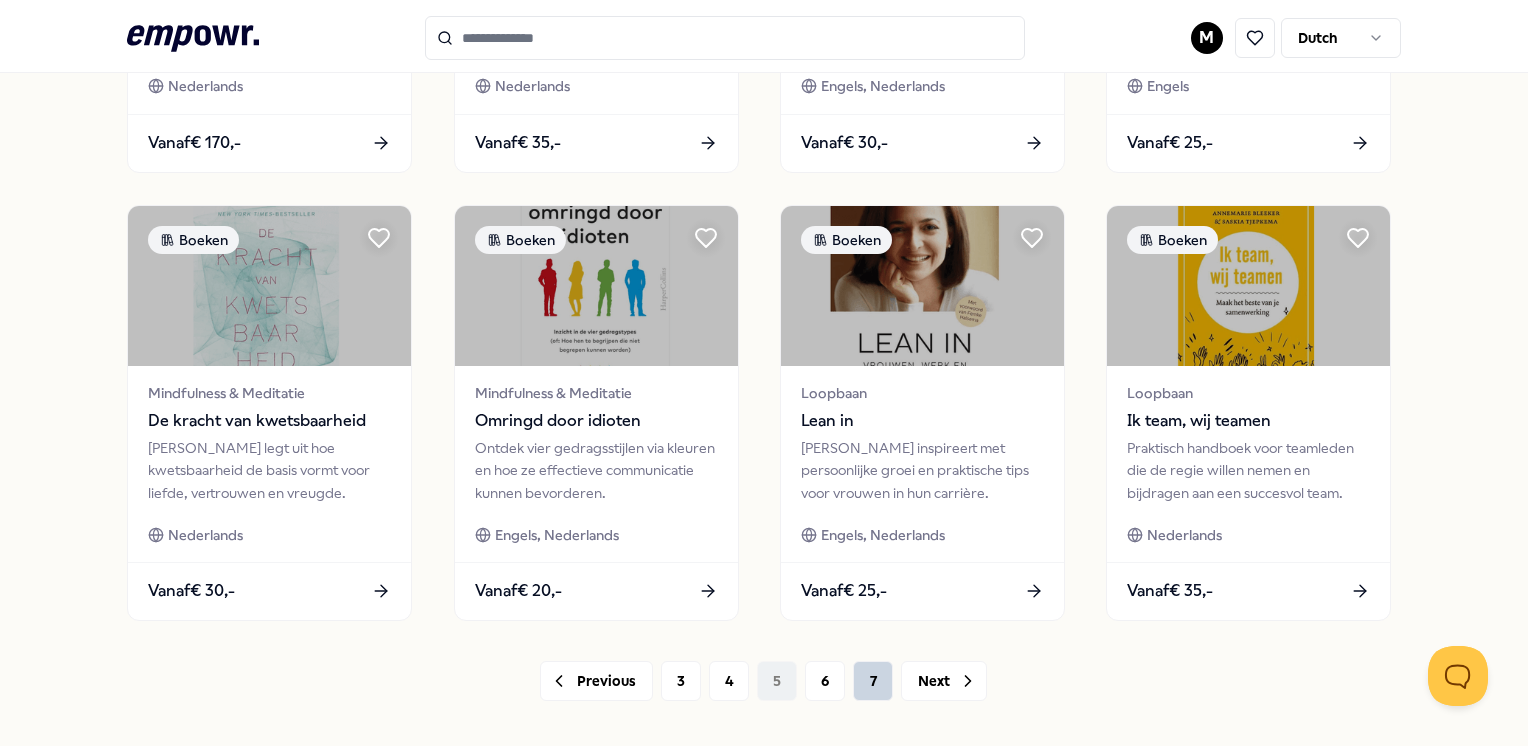 click on "7" at bounding box center [873, 681] 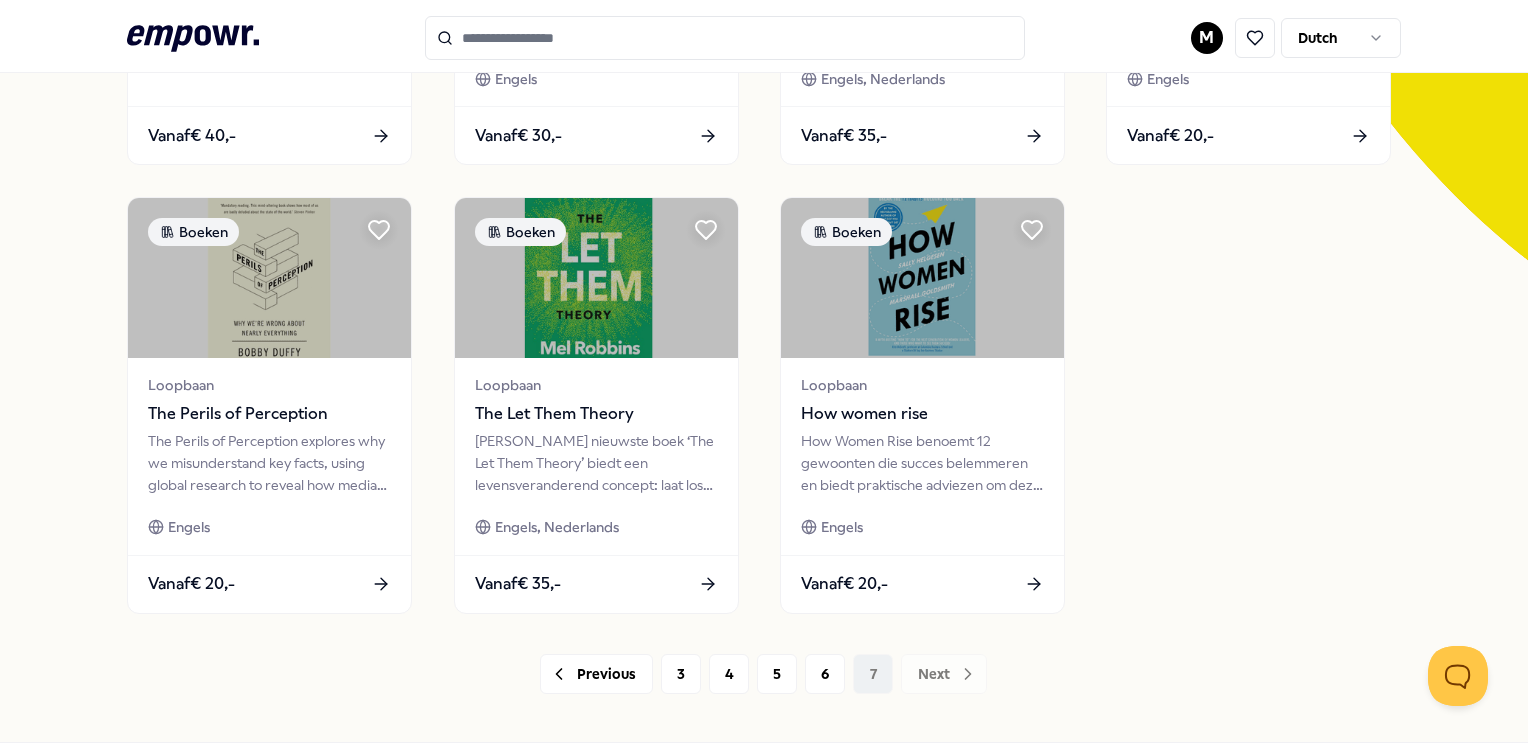 scroll, scrollTop: 593, scrollLeft: 0, axis: vertical 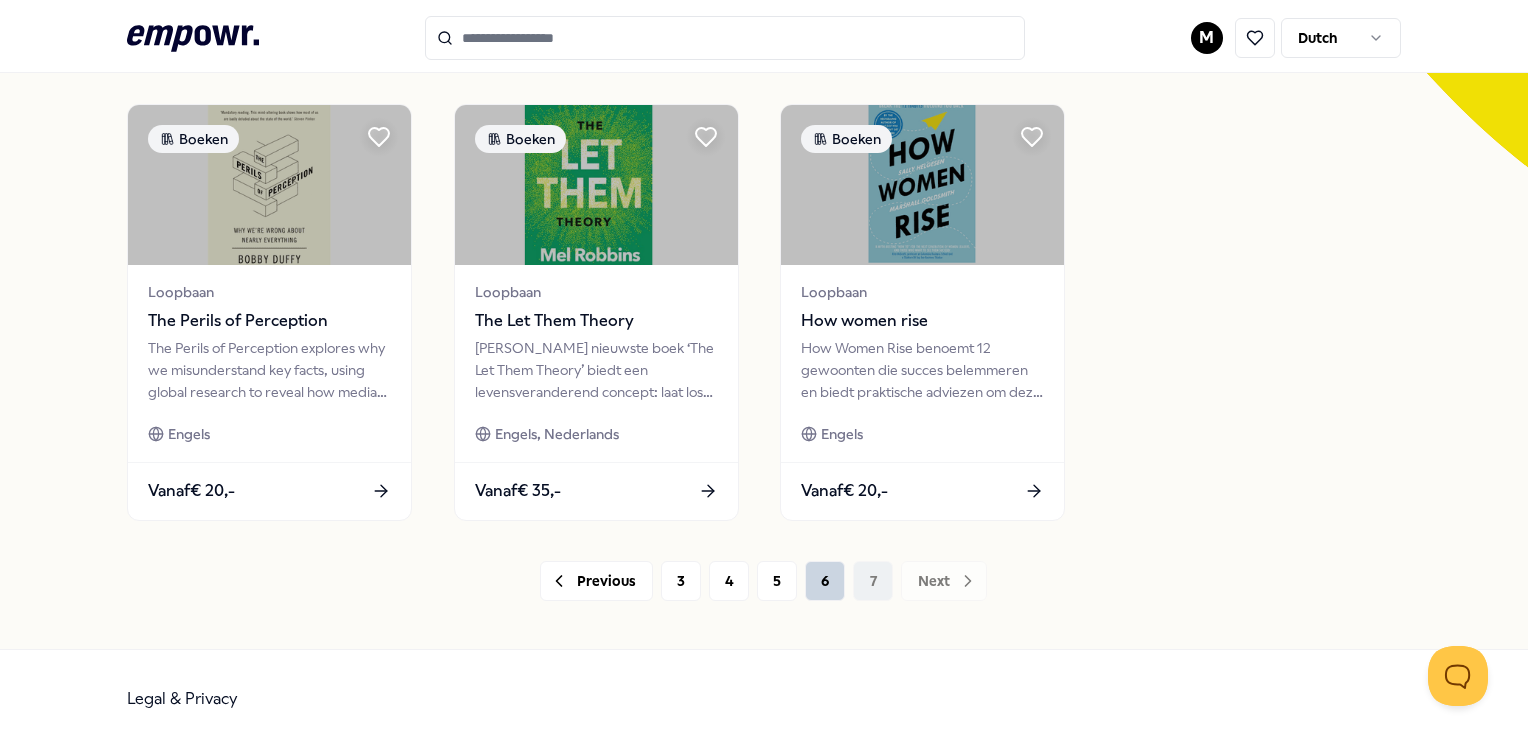 click on "6" at bounding box center [825, 581] 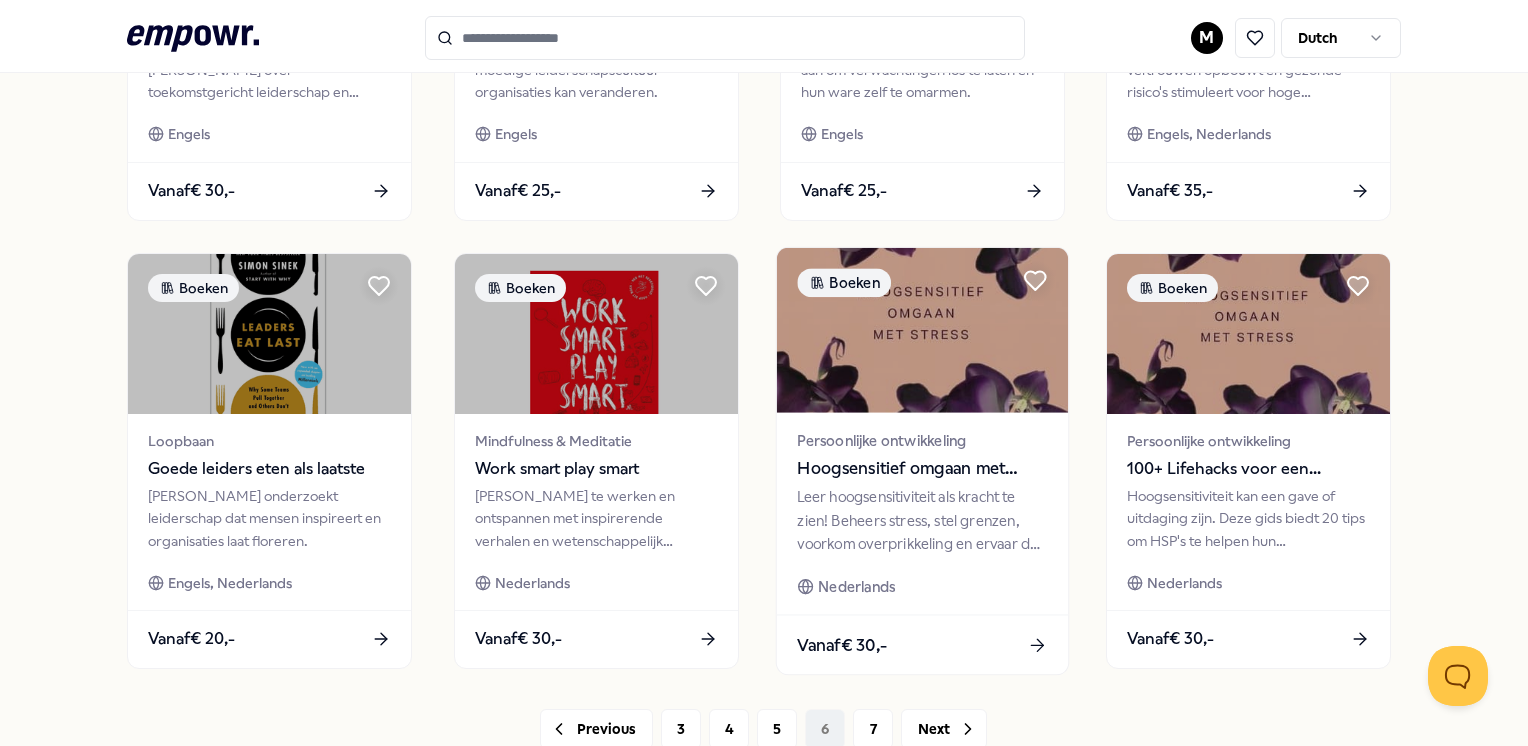 scroll, scrollTop: 1041, scrollLeft: 0, axis: vertical 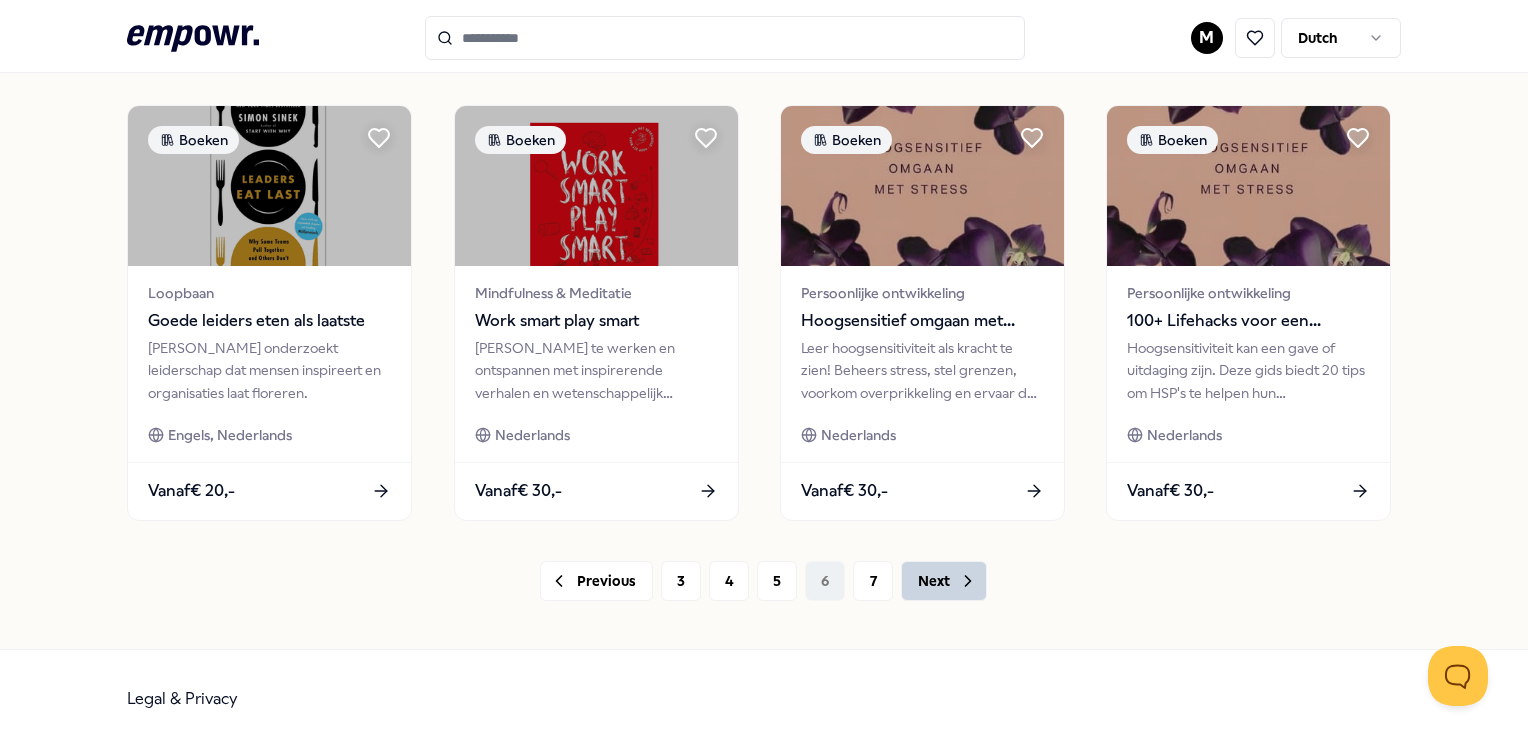 click on "Next" at bounding box center (944, 581) 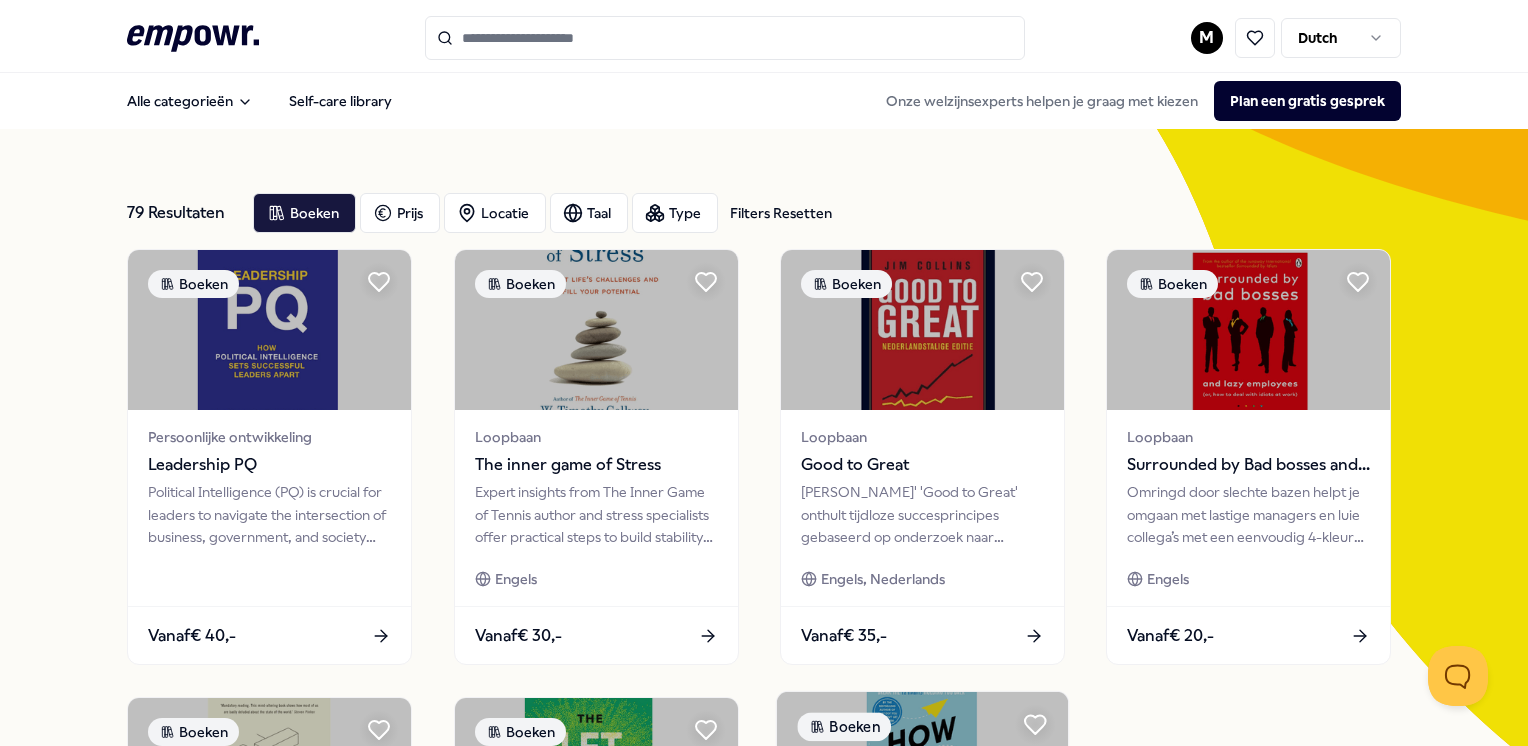 scroll, scrollTop: 593, scrollLeft: 0, axis: vertical 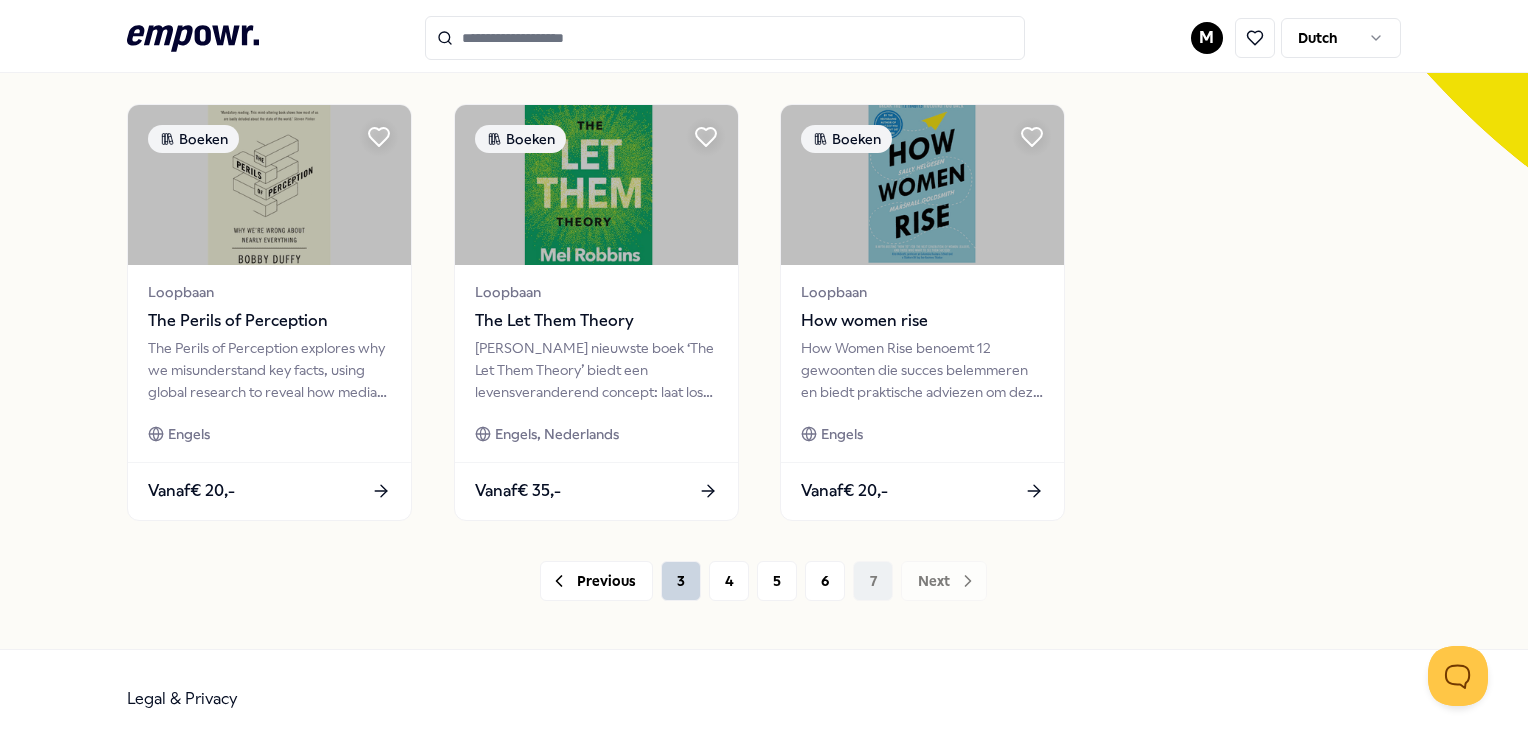 click on "3" at bounding box center (681, 581) 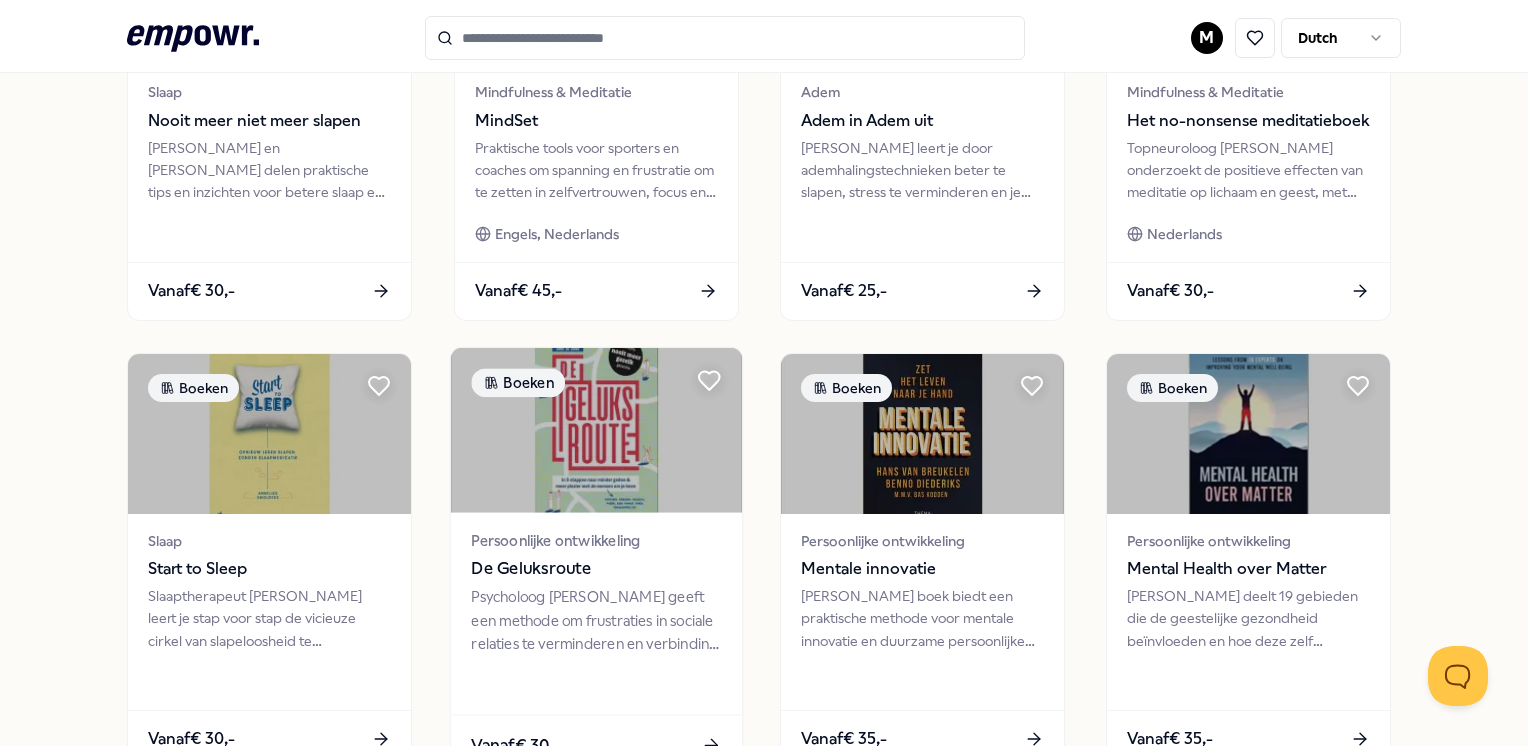 scroll, scrollTop: 893, scrollLeft: 0, axis: vertical 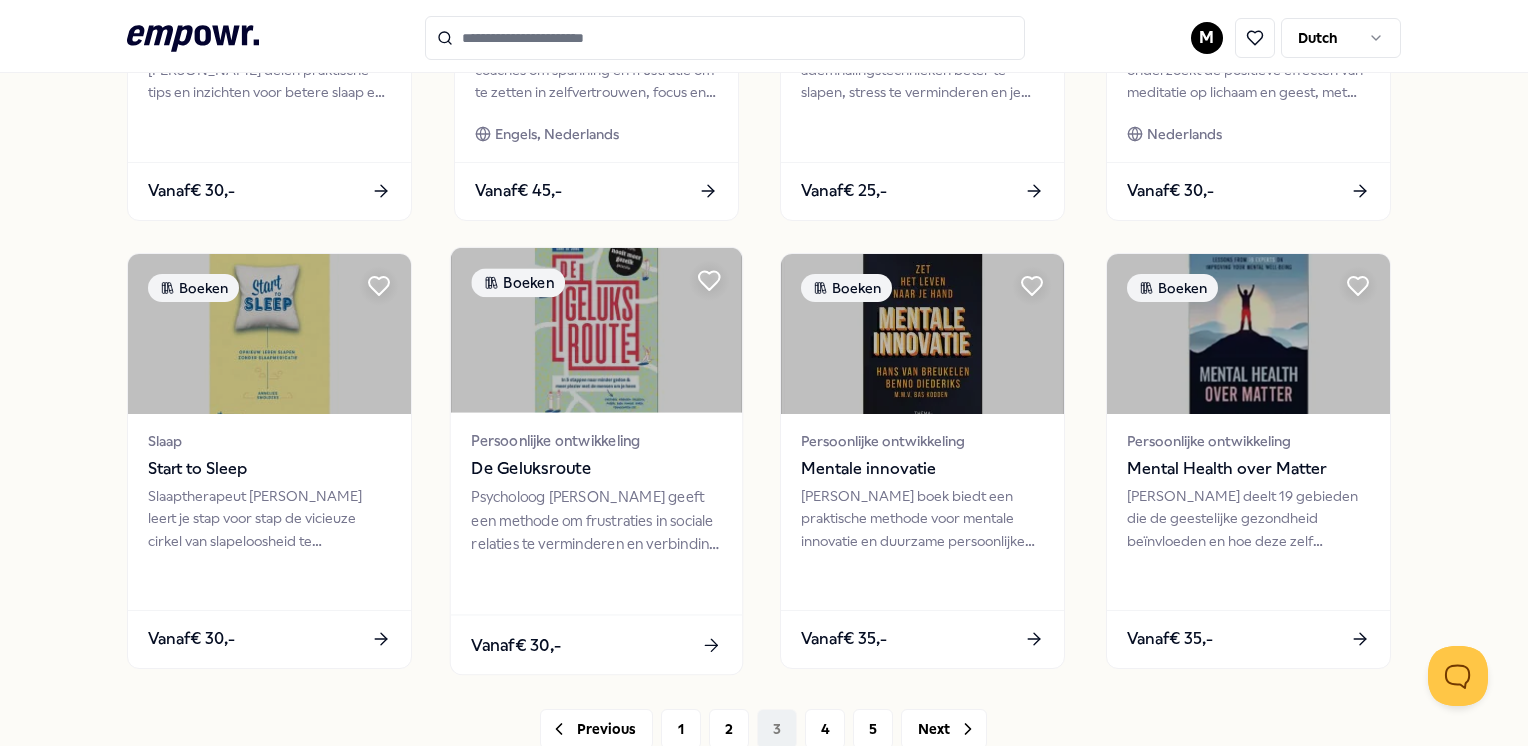 click at bounding box center (595, 330) 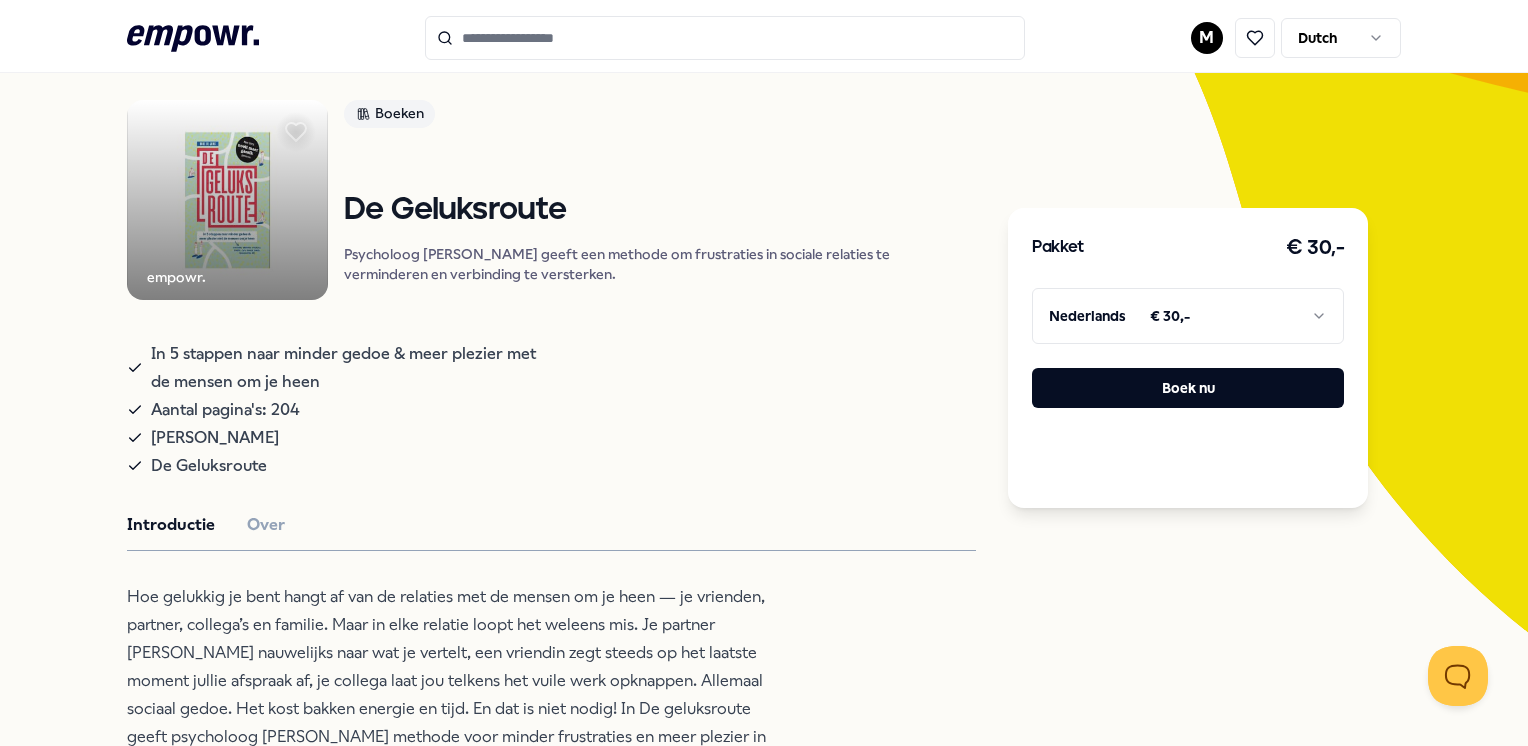 scroll, scrollTop: 0, scrollLeft: 0, axis: both 